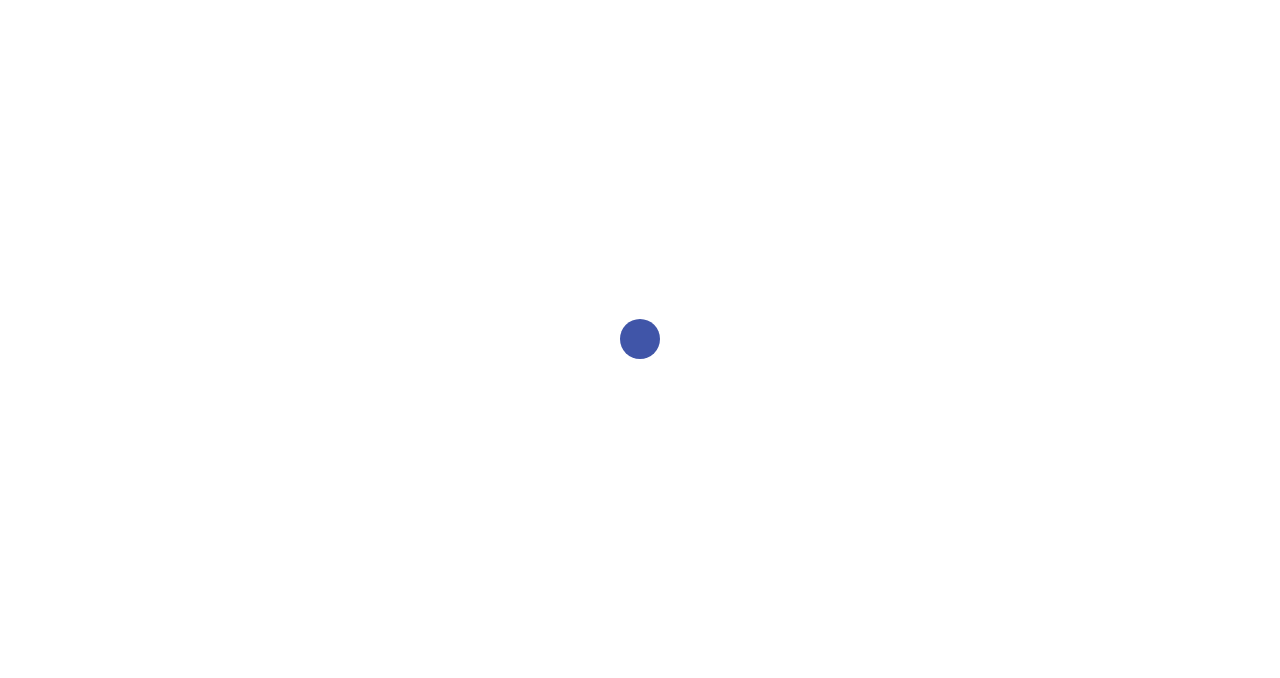 scroll, scrollTop: 0, scrollLeft: 0, axis: both 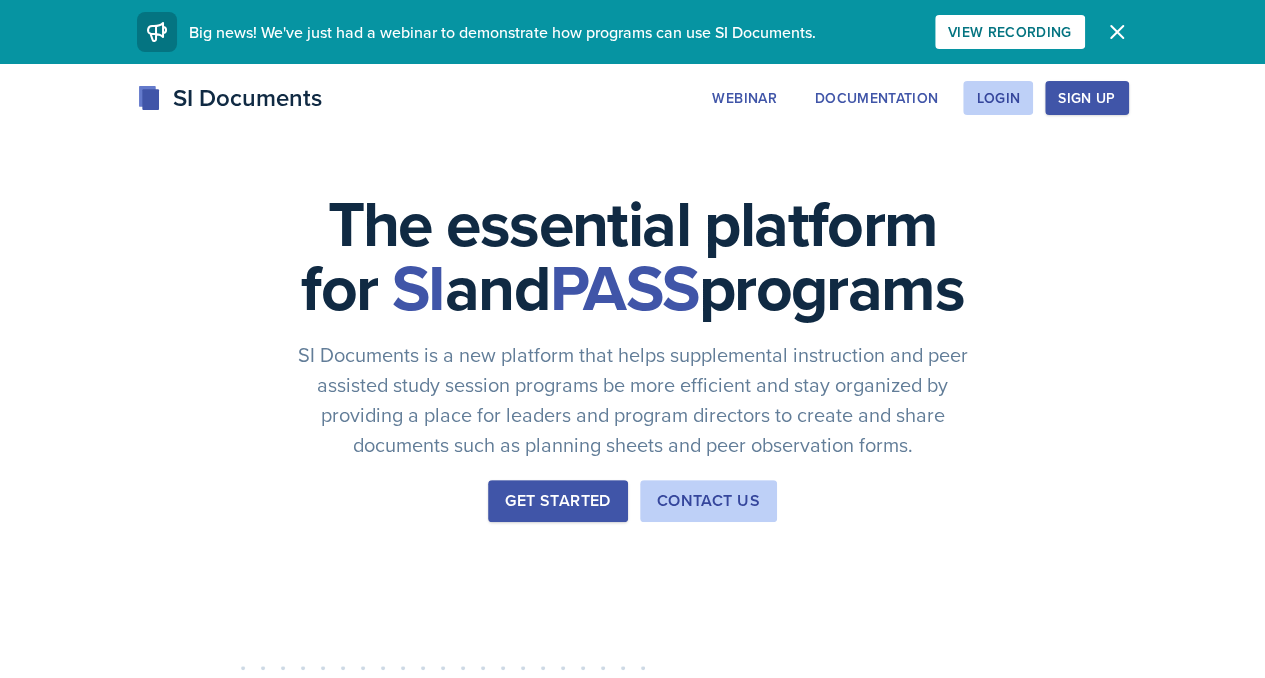click on "Get Started" at bounding box center (557, 501) 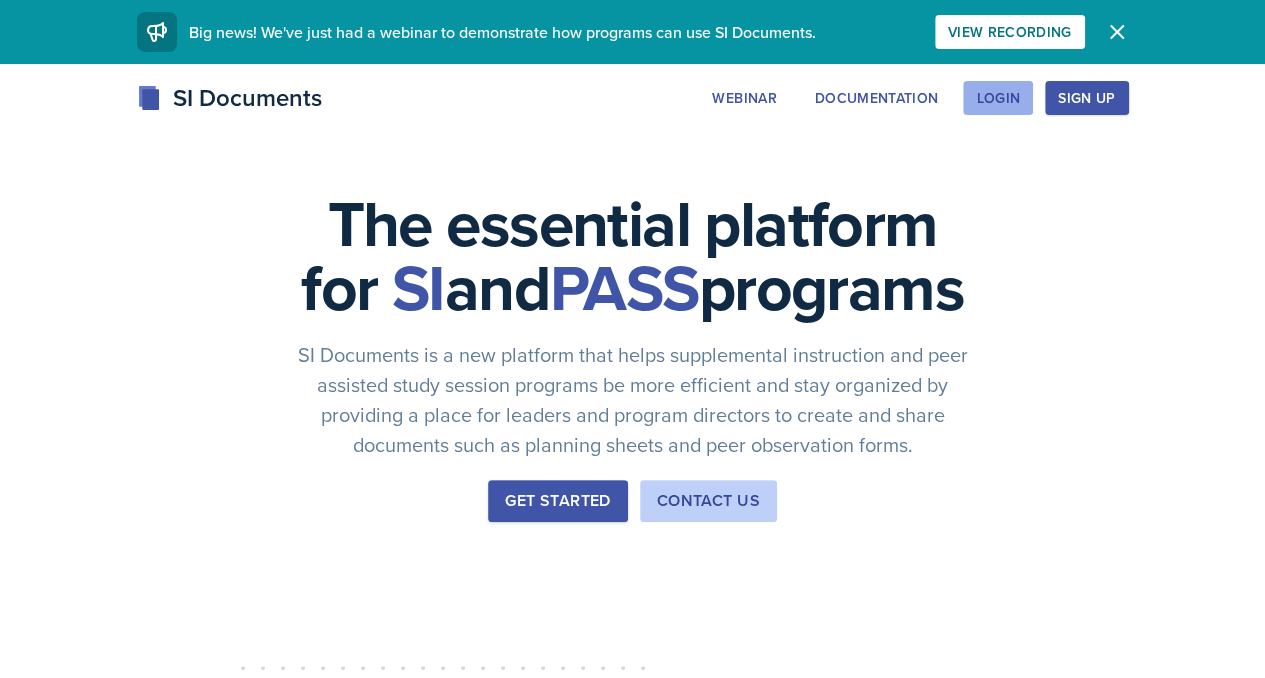 click on "Login" at bounding box center (998, 98) 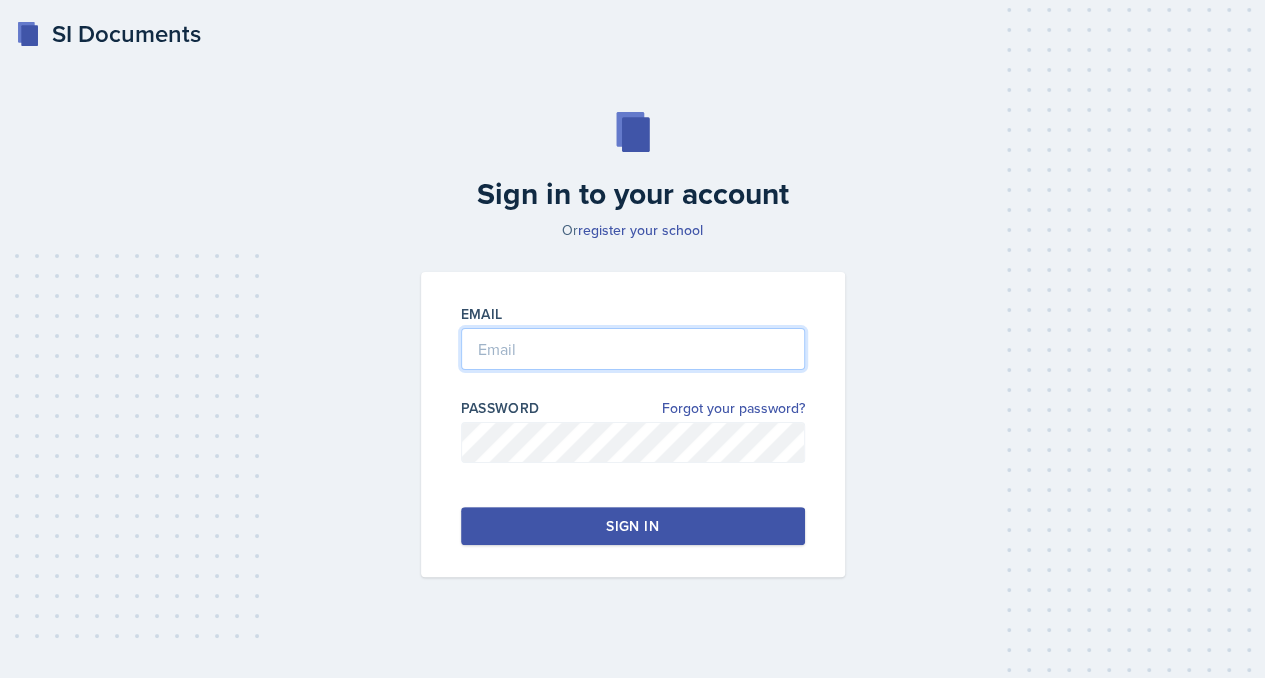 click at bounding box center [633, 349] 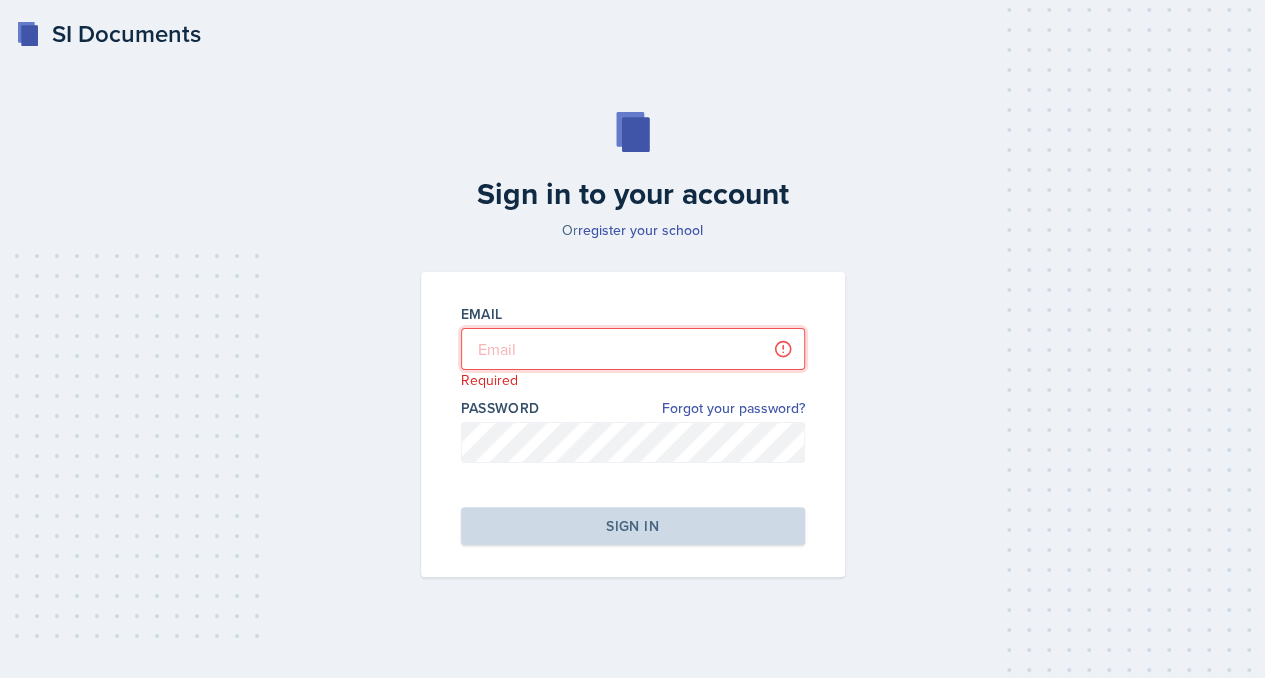 type on "[EMAIL]" 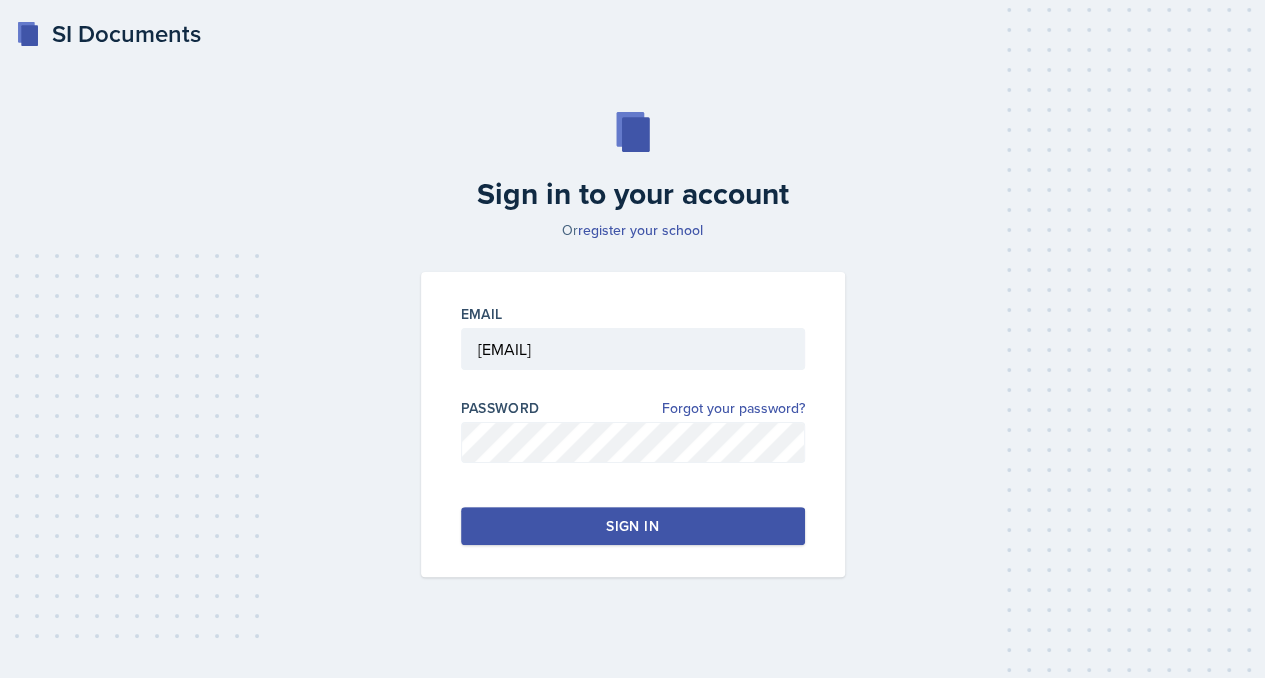 click on "Sign in" at bounding box center [633, 526] 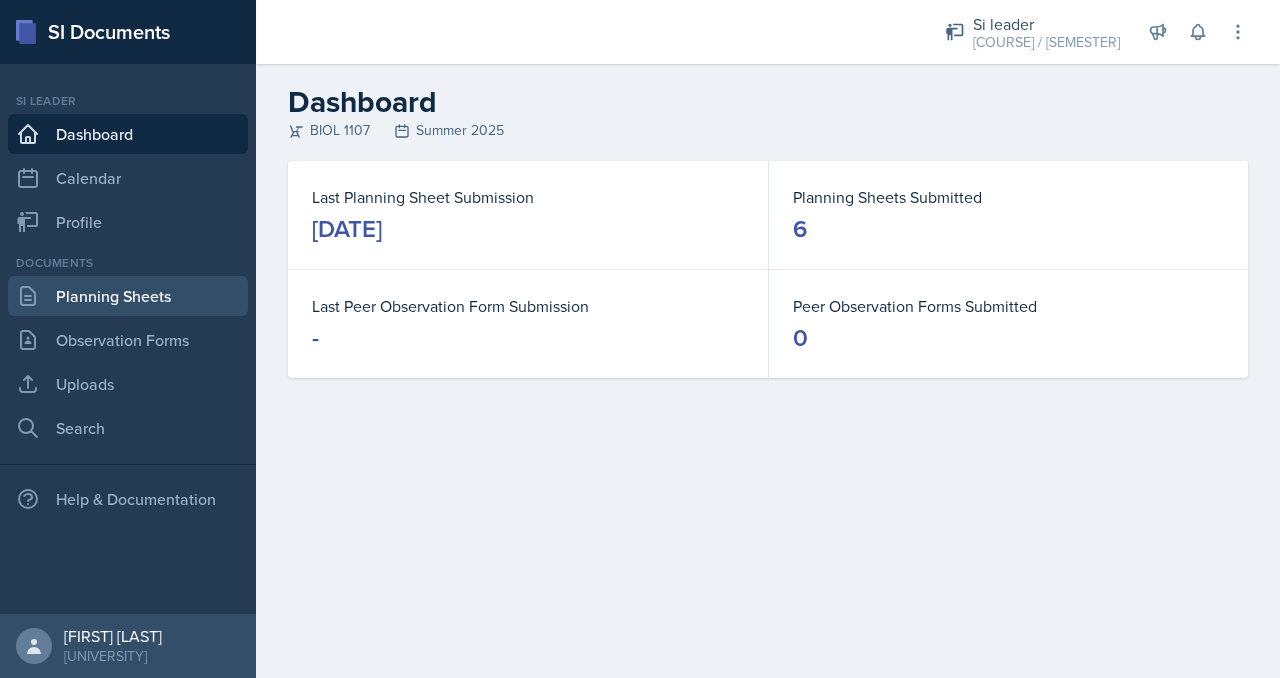 click on "Planning Sheets" at bounding box center [128, 296] 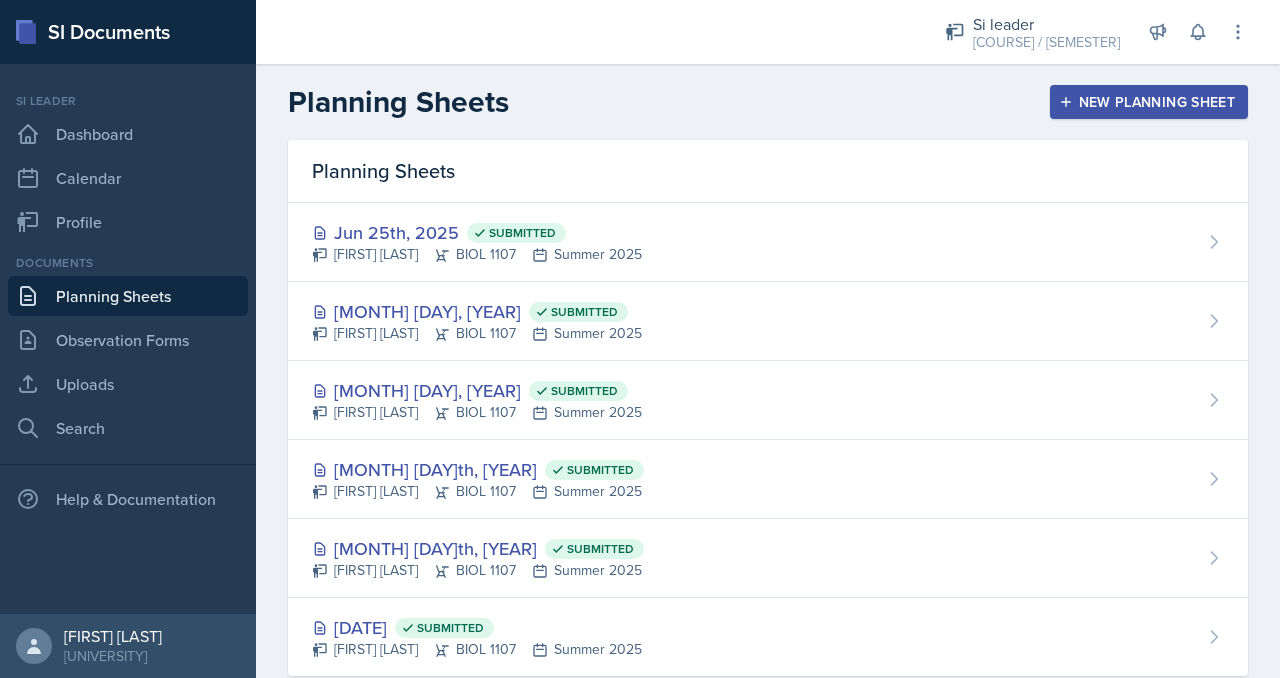 click on "New Planning Sheet" at bounding box center (1149, 102) 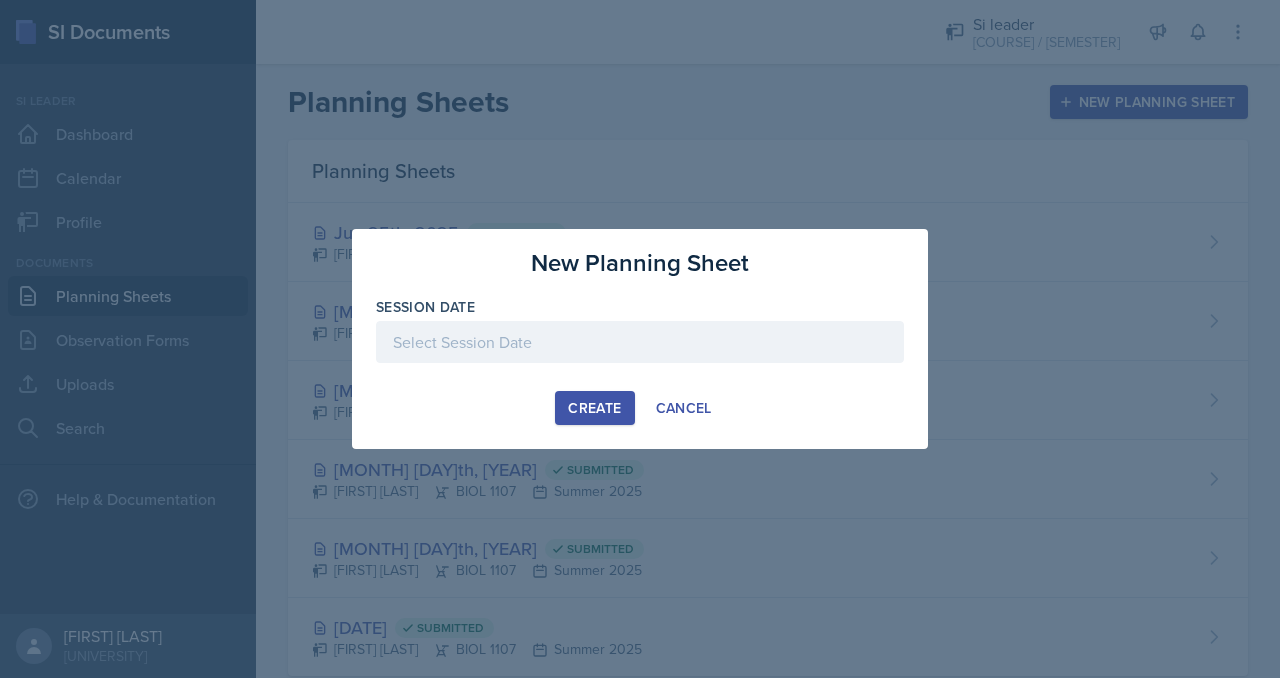click at bounding box center [640, 342] 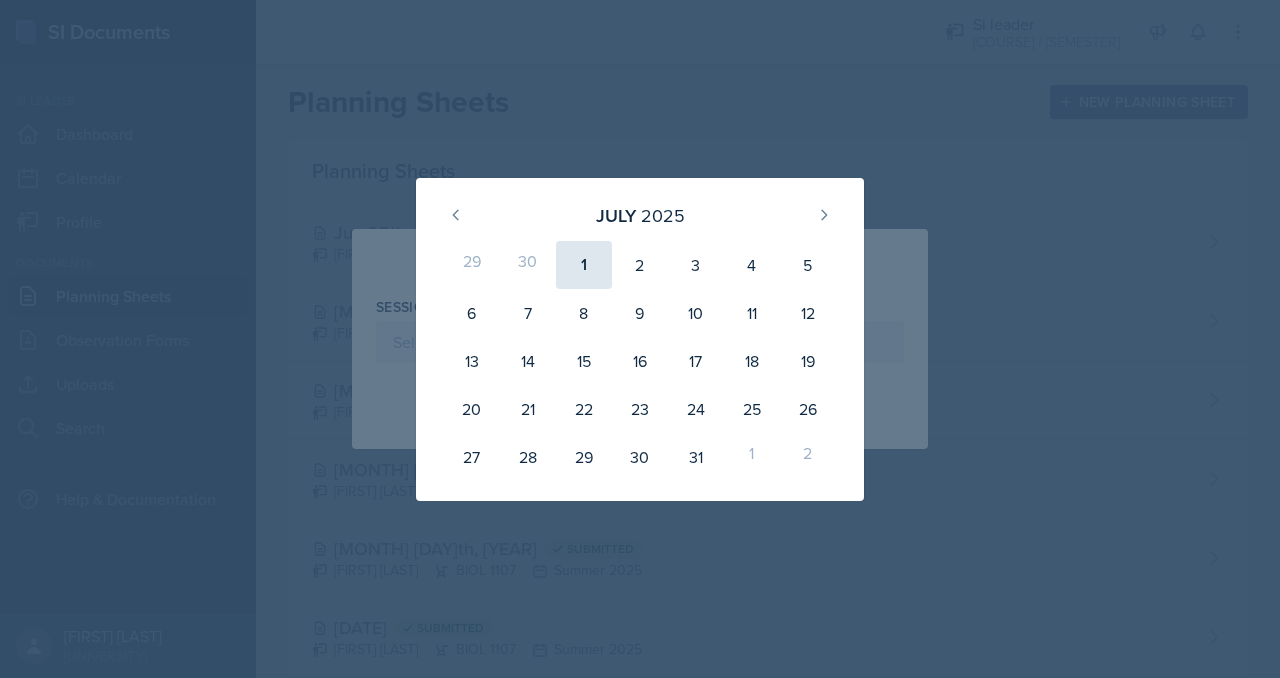 click on "1" at bounding box center [584, 265] 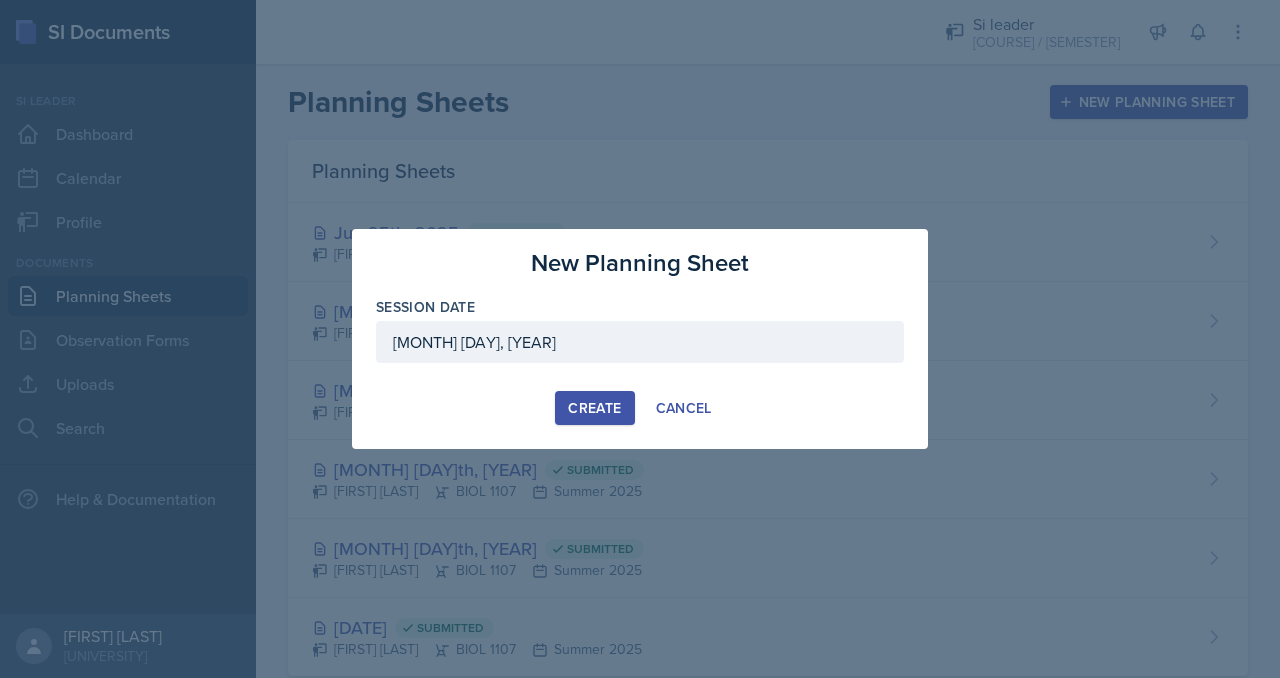 click on "Create" at bounding box center [594, 408] 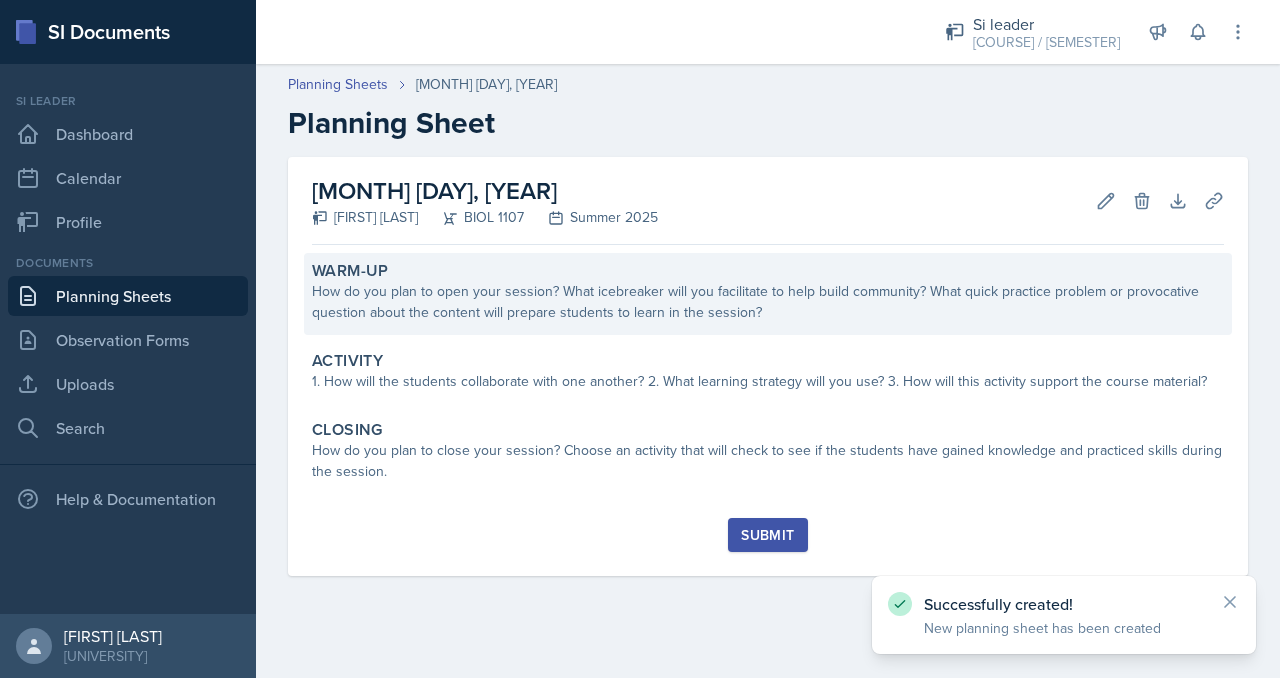 click on "How do you plan to open your session? What icebreaker will you facilitate to help build community? What quick practice problem or provocative question about the content will prepare students to learn in the session?" at bounding box center (768, 302) 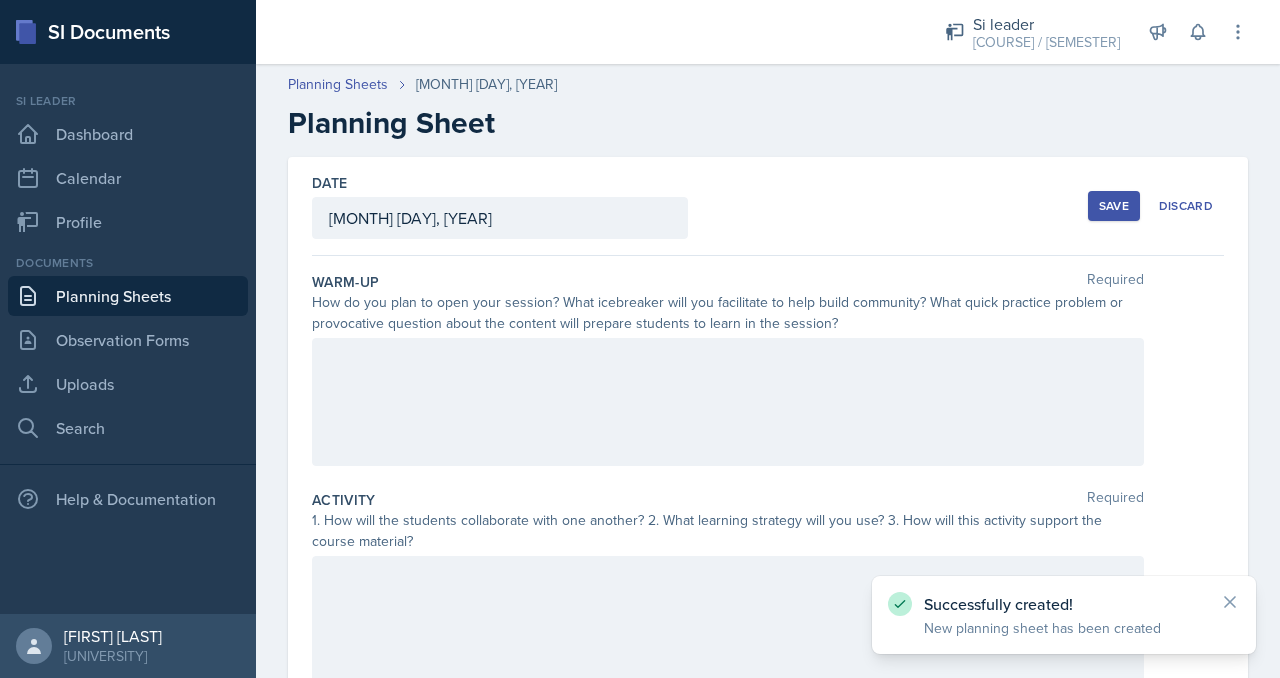 click at bounding box center (728, 402) 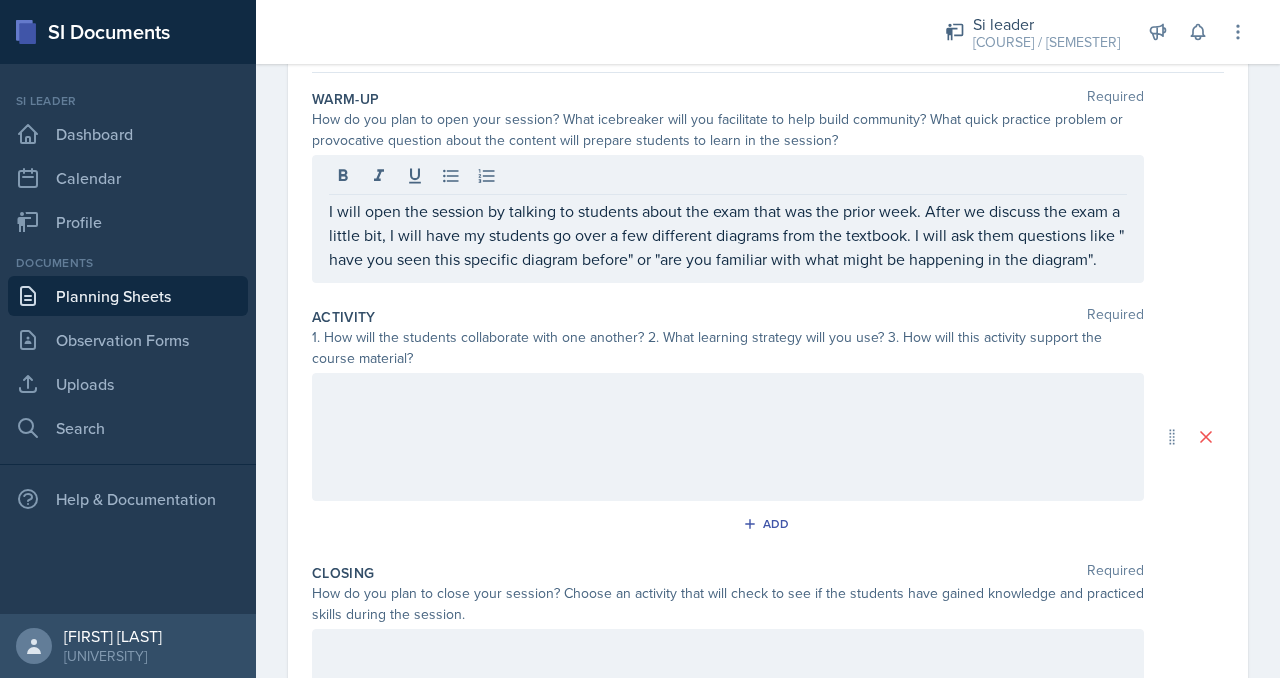 click at bounding box center (728, 219) 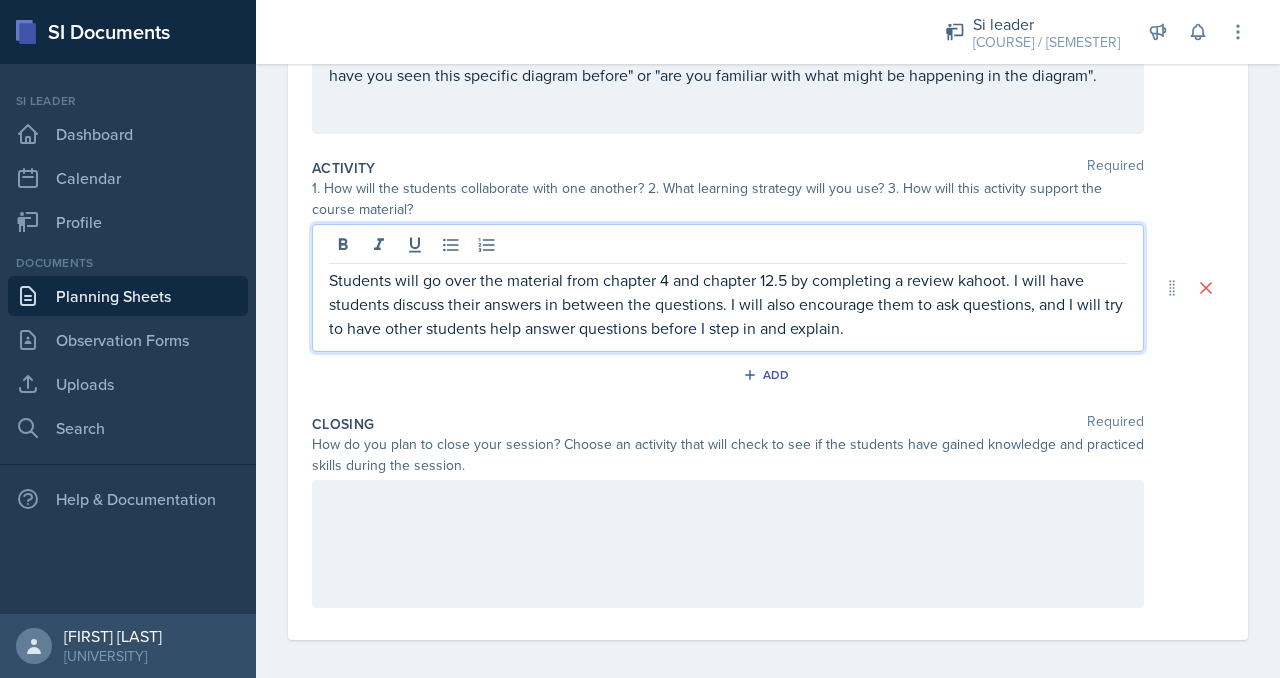 scroll, scrollTop: 340, scrollLeft: 0, axis: vertical 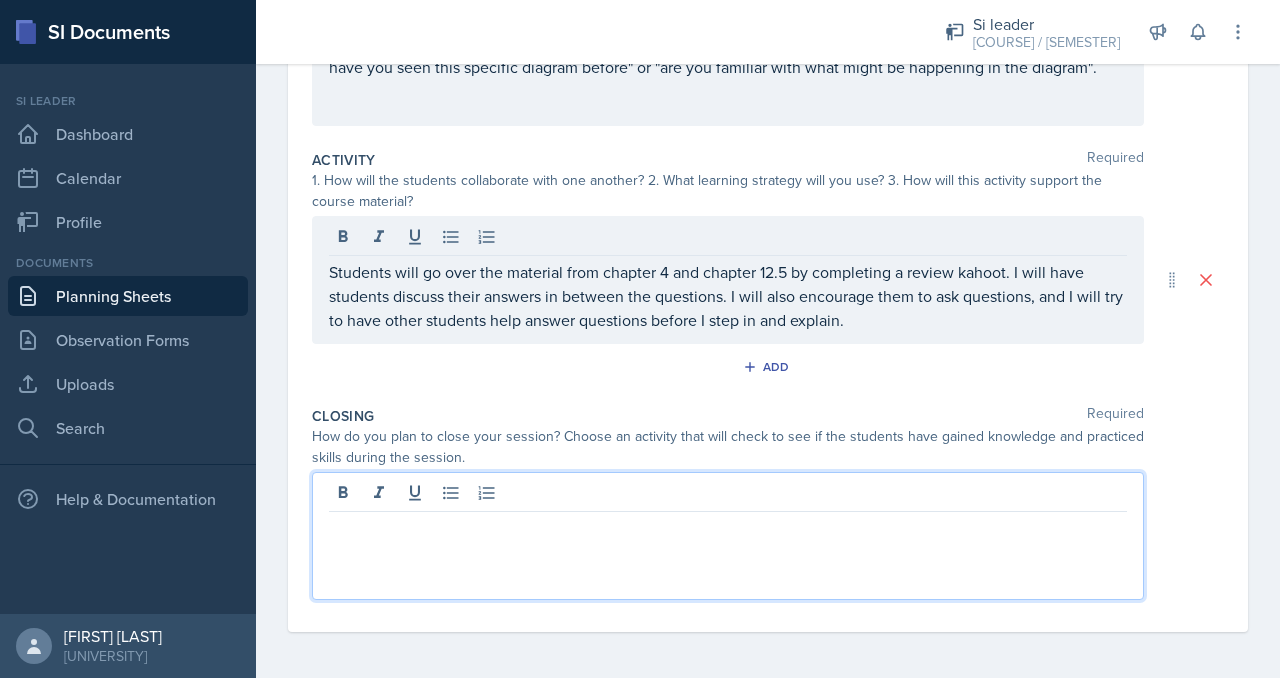 click at bounding box center [728, 536] 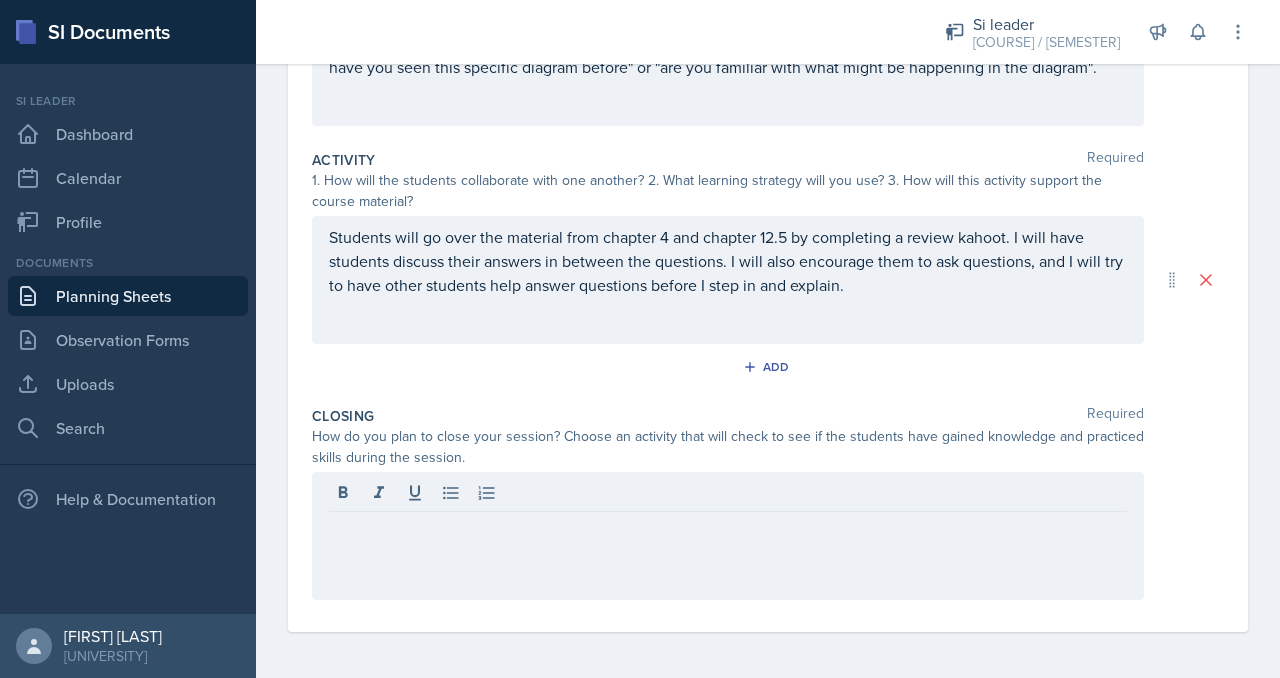click at bounding box center (728, 62) 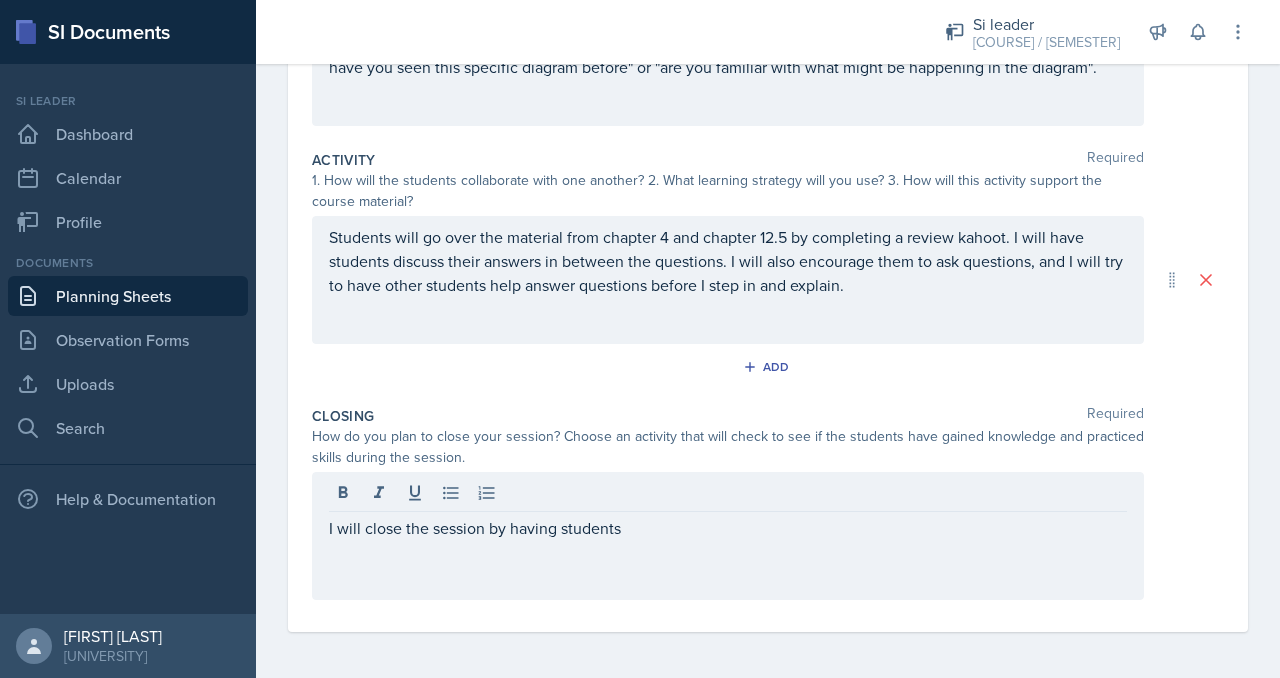 click on "I will close the session by having students" at bounding box center (728, 62) 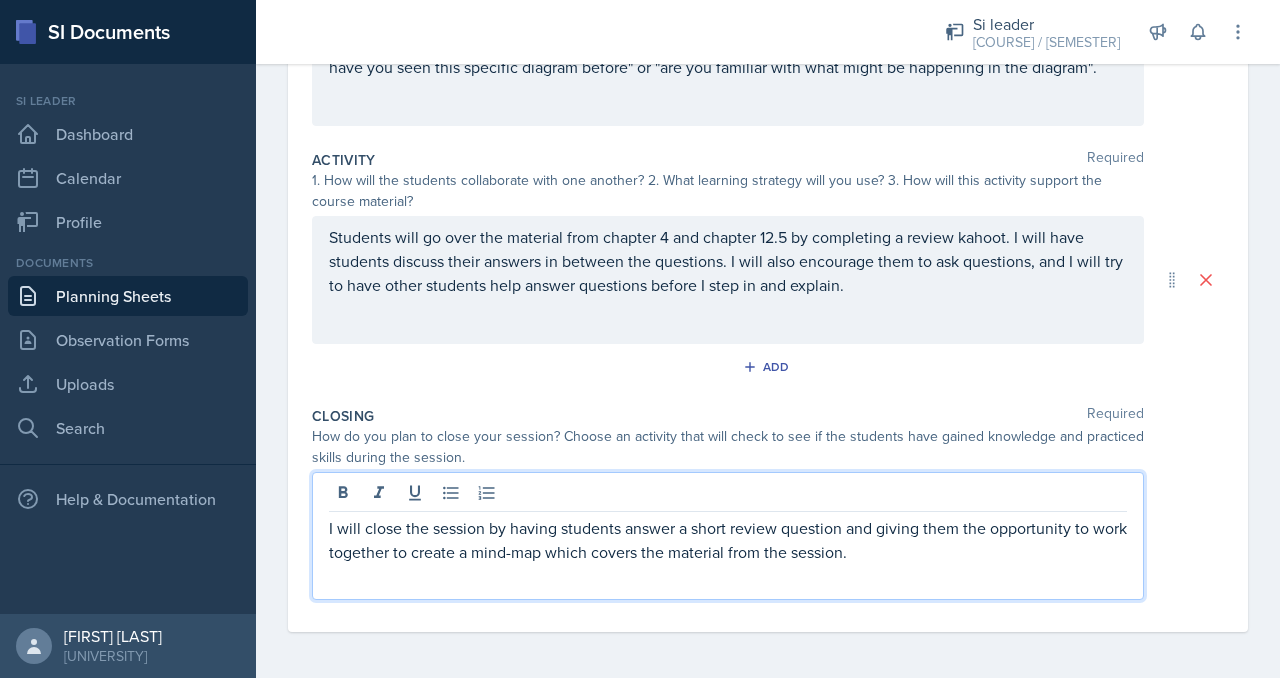 click on "Students will go over the material from chapter 4 and chapter 12.5 by completing a review kahoot. I will have students discuss their answers in between the questions. I will also encourage them to ask questions, and I will try to have other students help answer questions before I step in and explain." at bounding box center (728, 43) 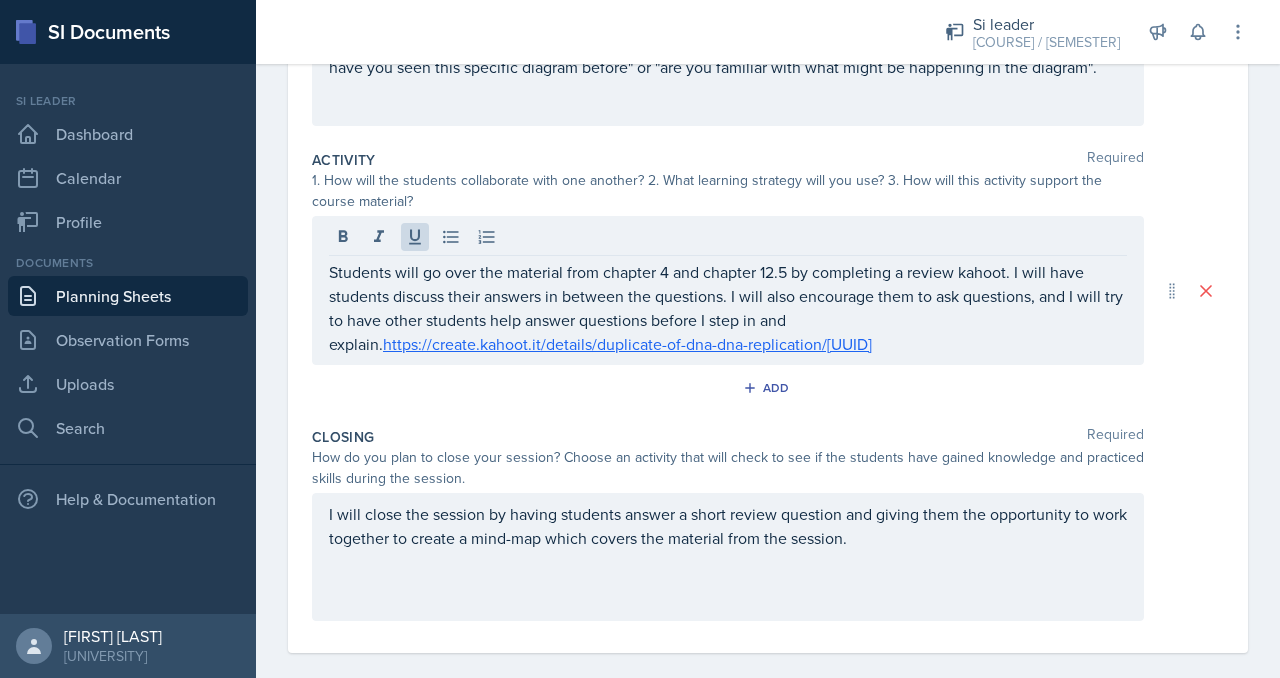 click on "Activity Required 1. How will the students collaborate with one another? 2. What learning strategy will you use? 3. How will this activity support the course material? Students will go over the material from chapter 4 and chapter 12.5 by completing a review kahoot. I will have students discuss their answers in between the questions. I will also encourage them to ask questions, and I will try to have other students help answer questions before I step in and explain. [URL] Add" at bounding box center [768, 280] 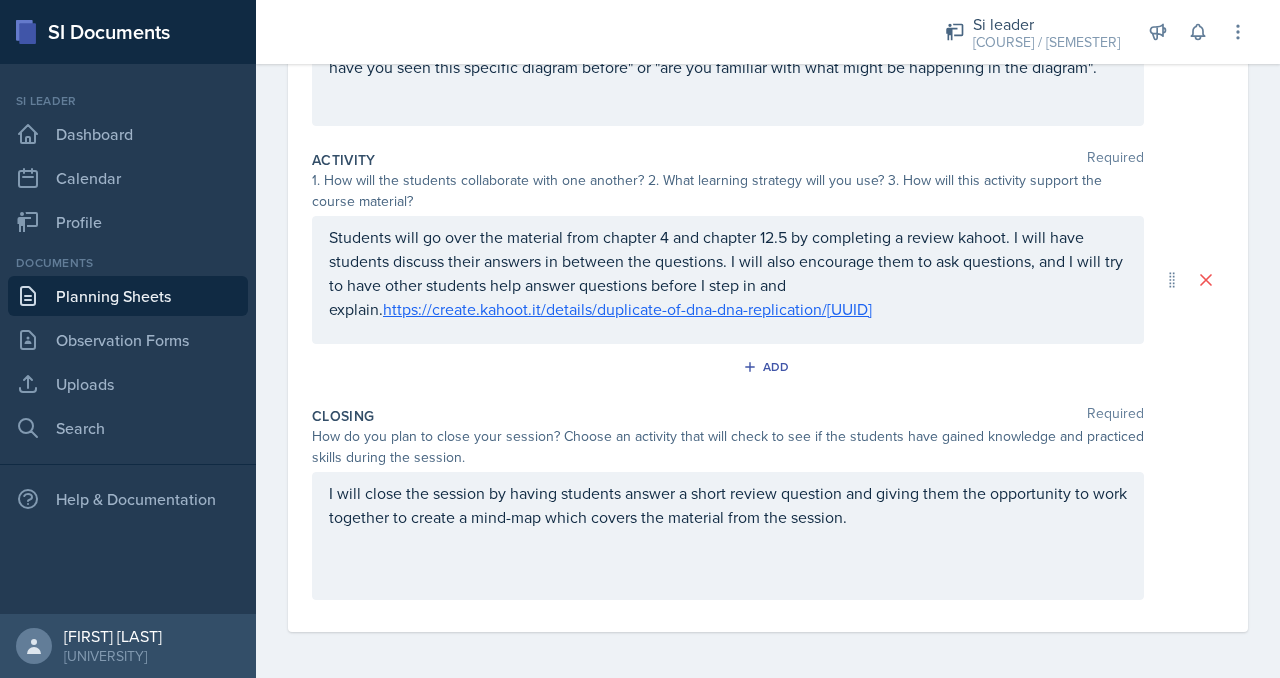click on "Add" at bounding box center (768, 371) 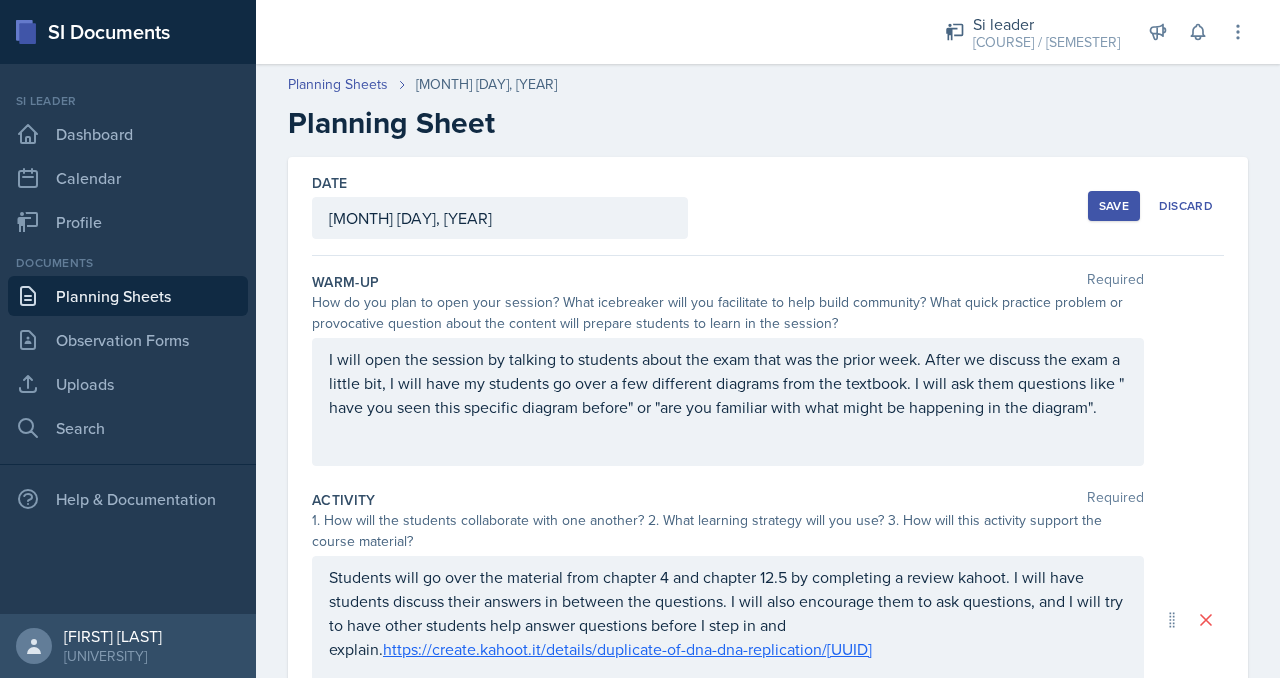 click on "Save" at bounding box center (1114, 206) 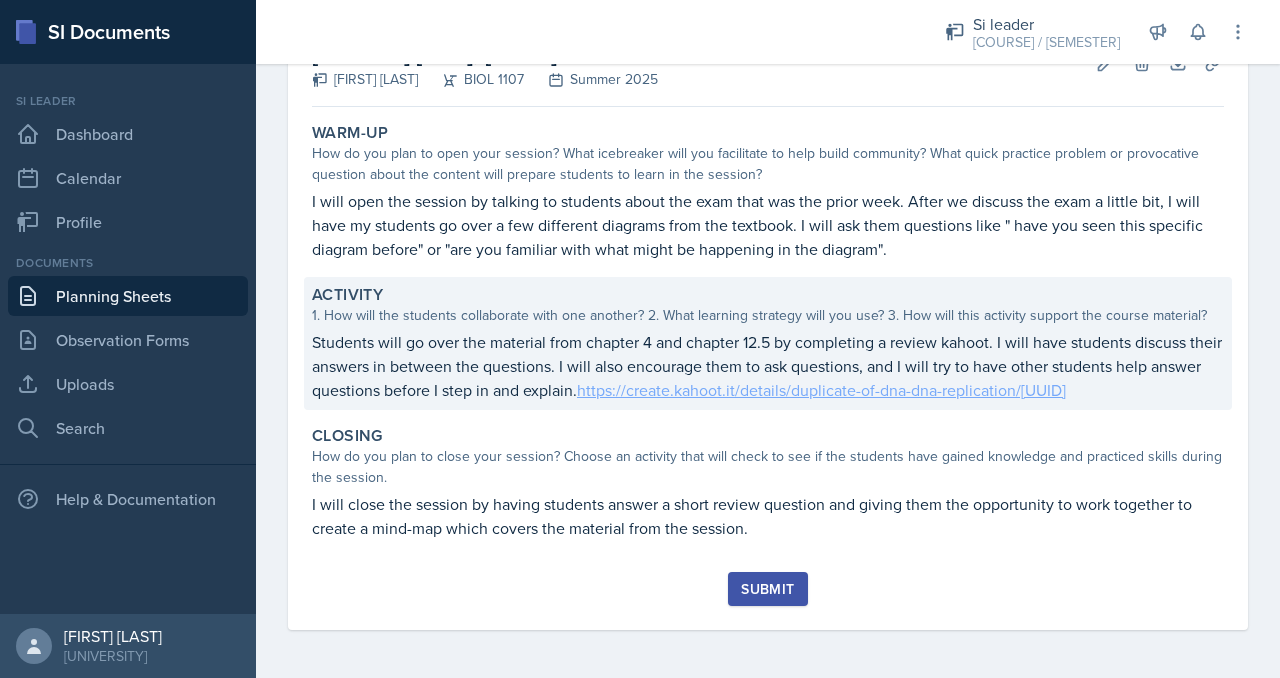 scroll, scrollTop: 0, scrollLeft: 0, axis: both 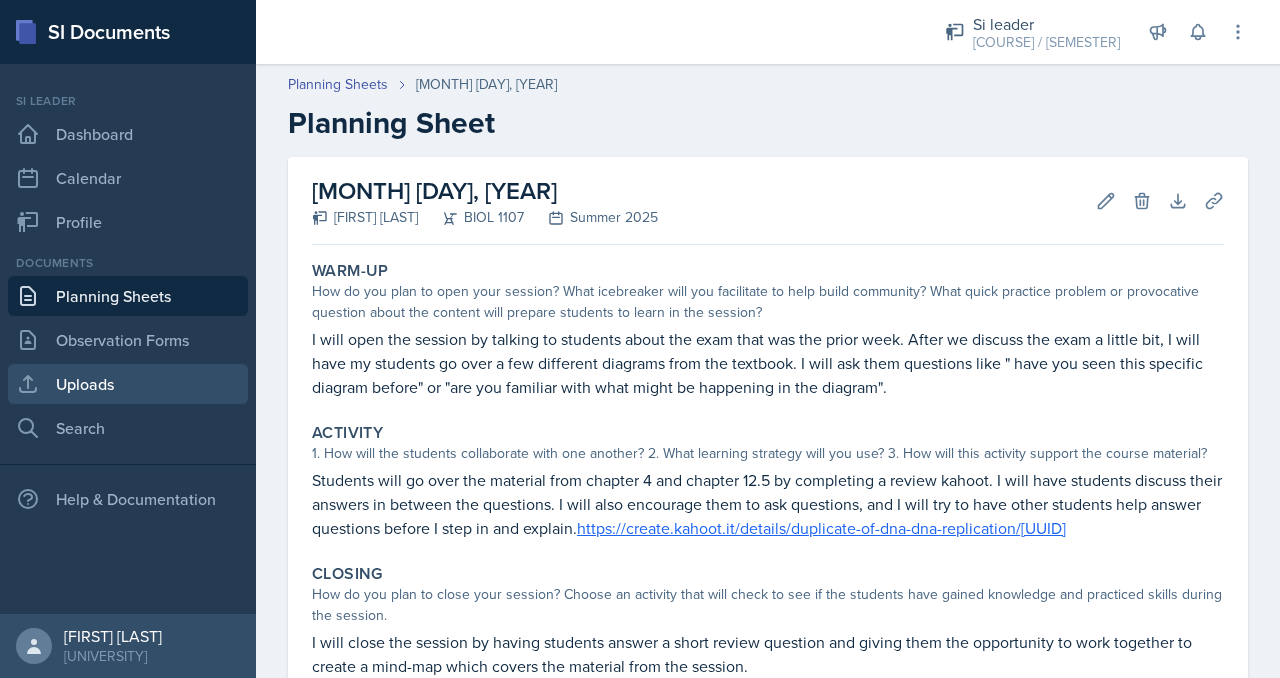 click on "Uploads" at bounding box center [128, 384] 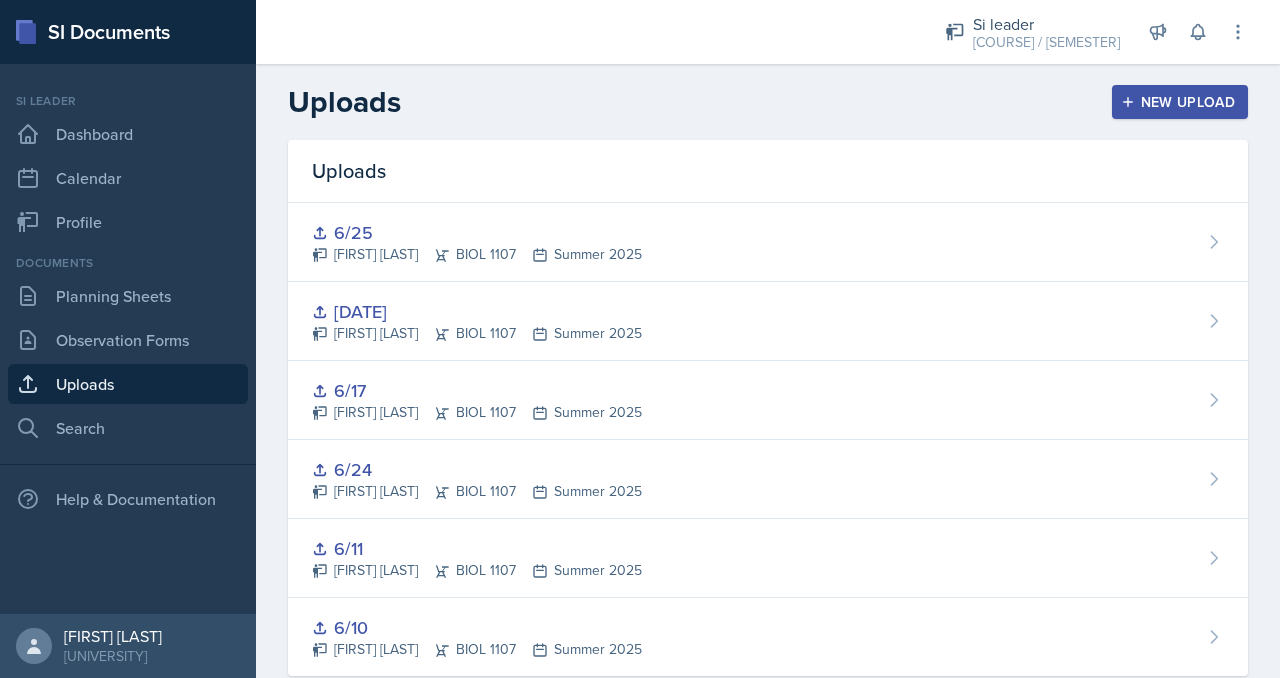 click on "Uploads" at bounding box center [768, 171] 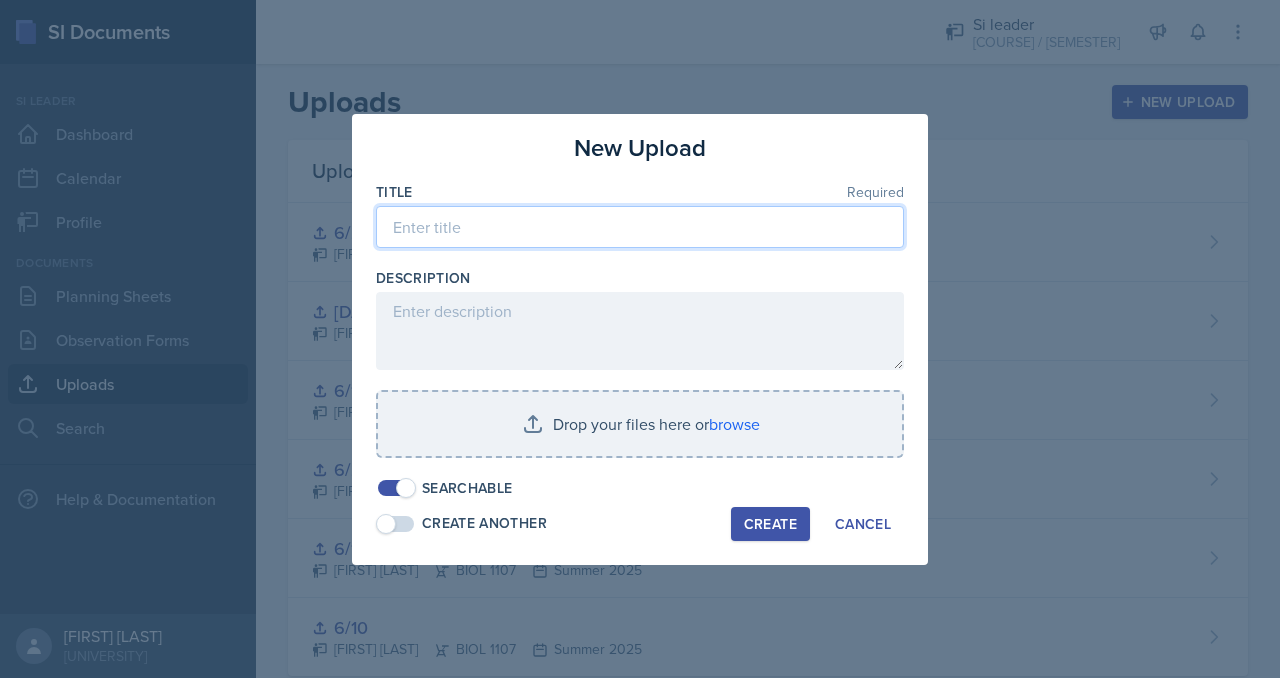 click at bounding box center (640, 227) 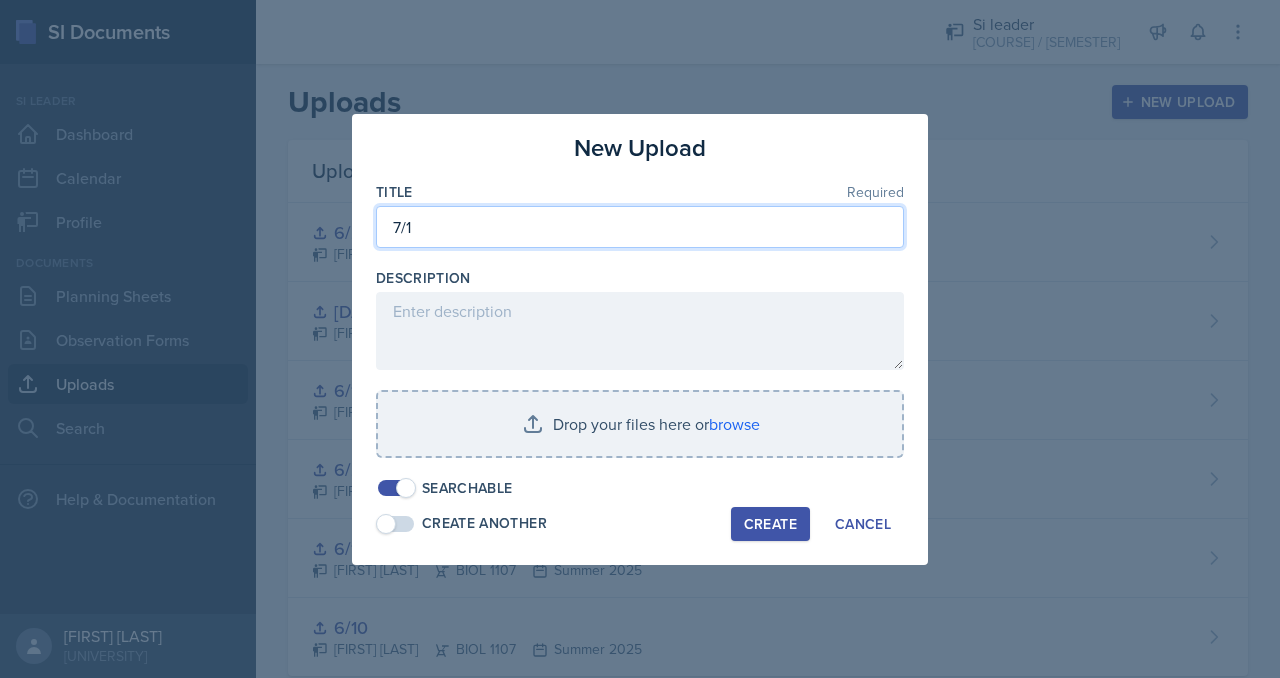 type on "7/1" 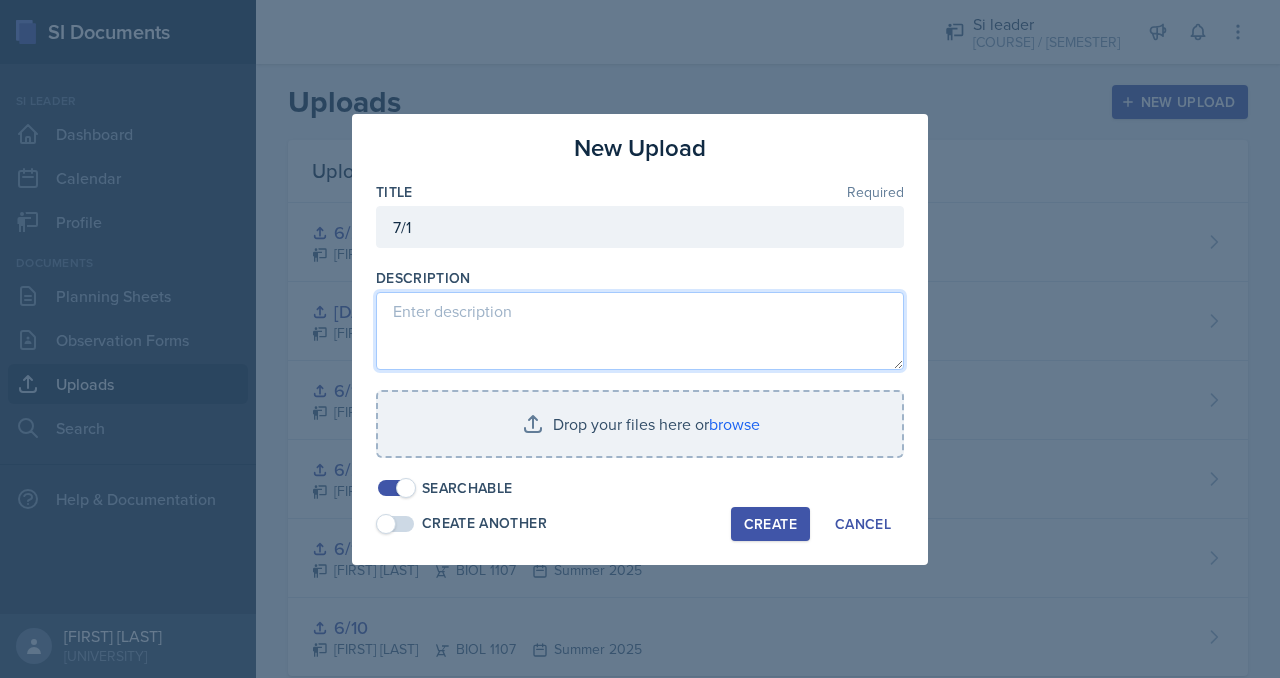 click at bounding box center [640, 331] 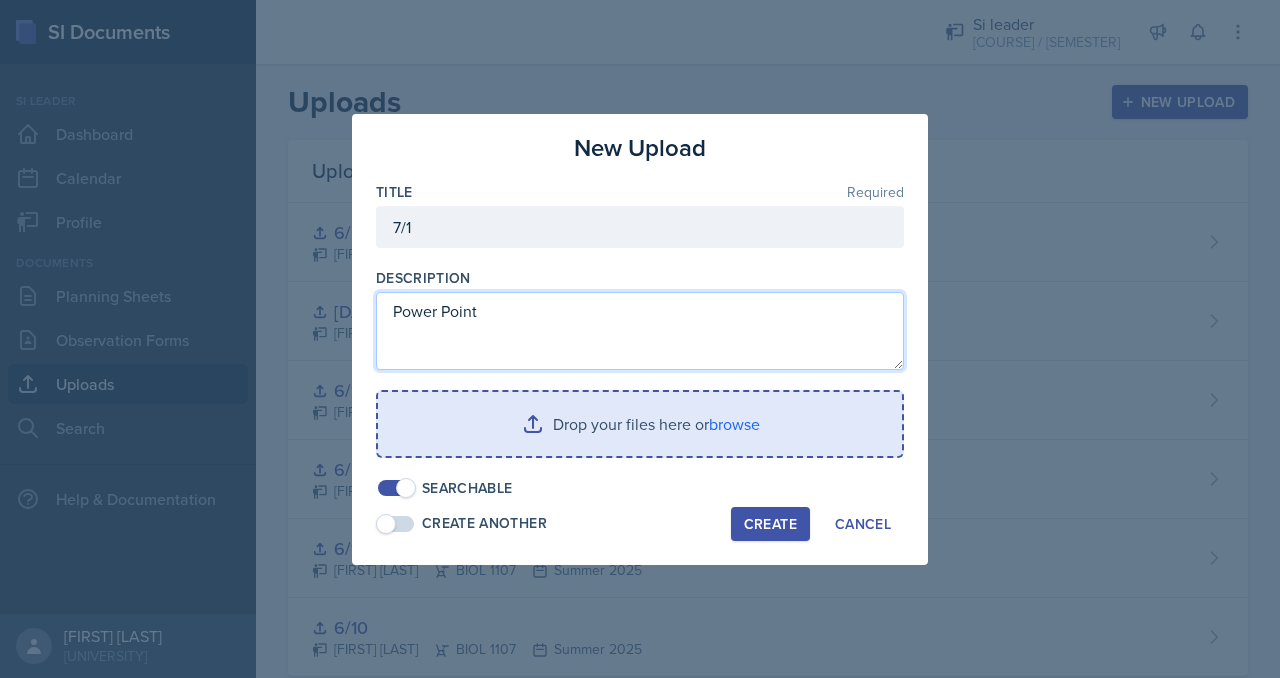 type on "Power Point" 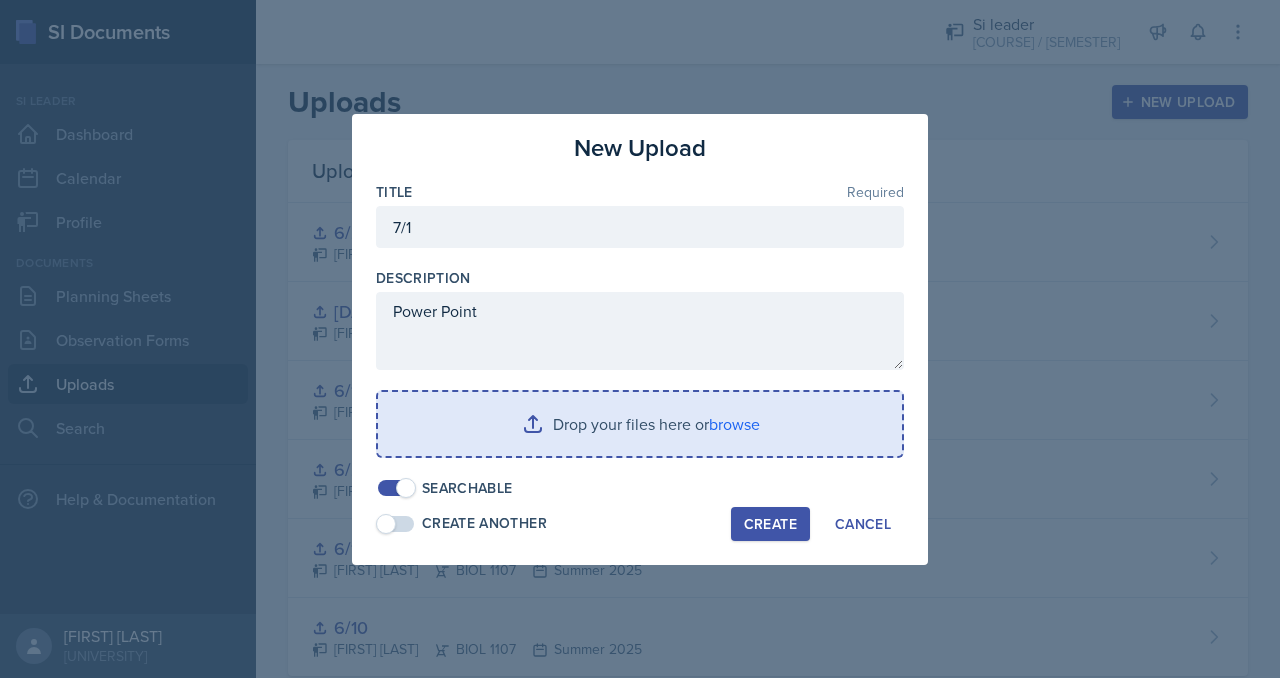 click at bounding box center [640, 424] 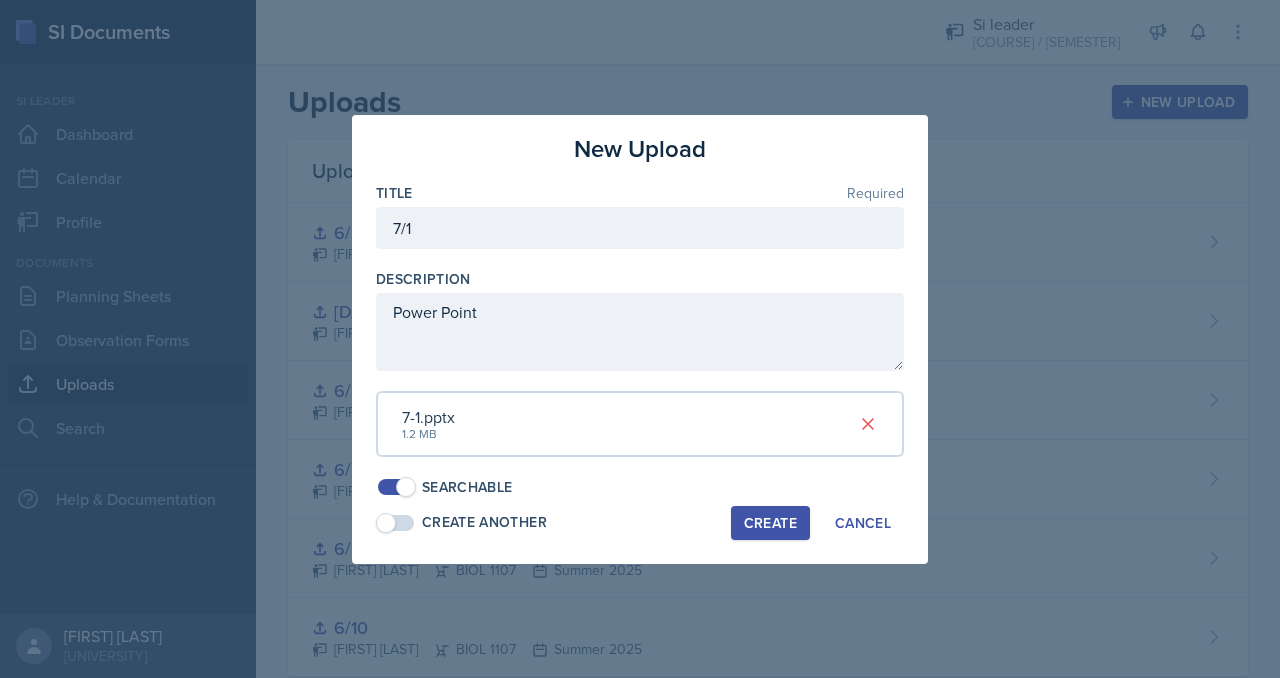 click on "Create" at bounding box center (770, 523) 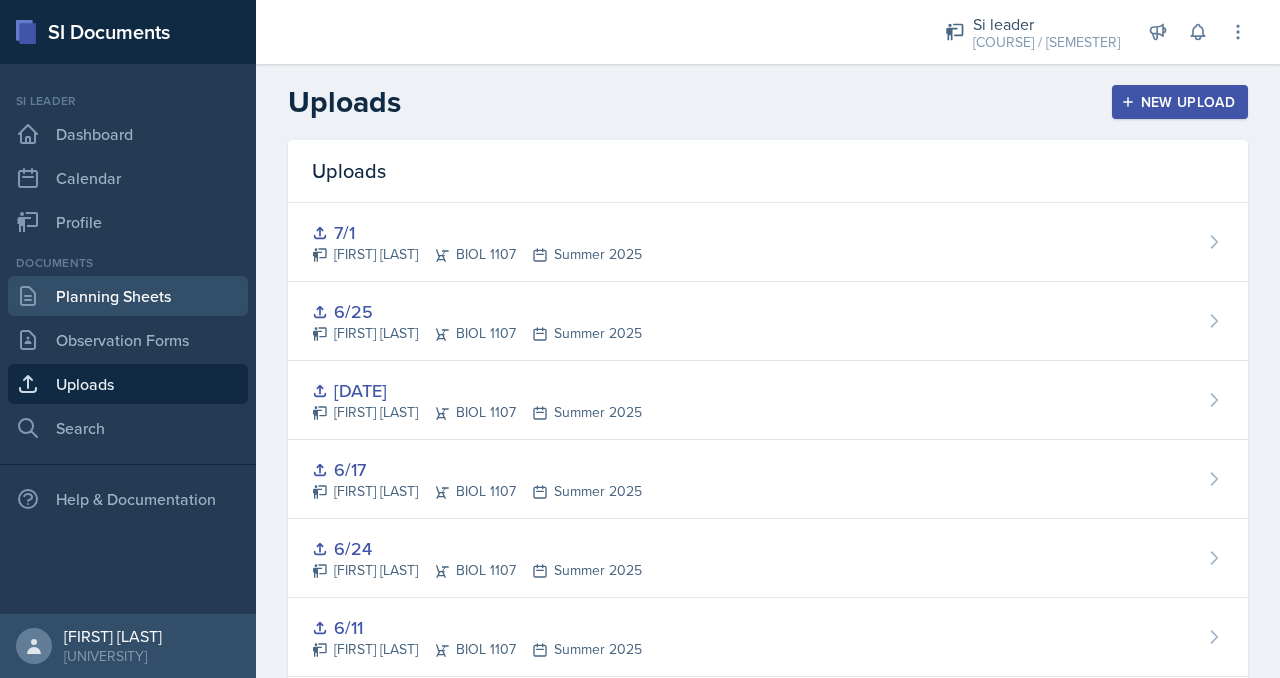 click on "Planning Sheets" at bounding box center (128, 296) 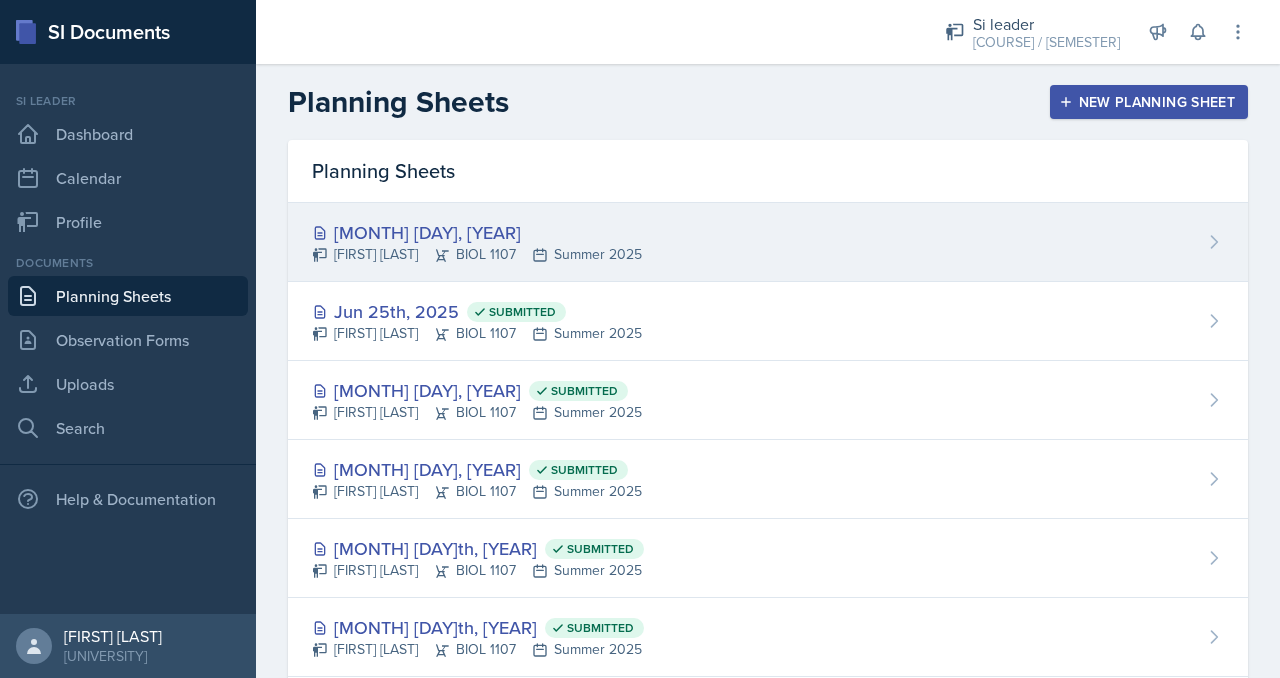 click on "[MONTH] [DAY]st, [YEAR] [NAME] [COURSE] [SEMESTER]" at bounding box center [768, 242] 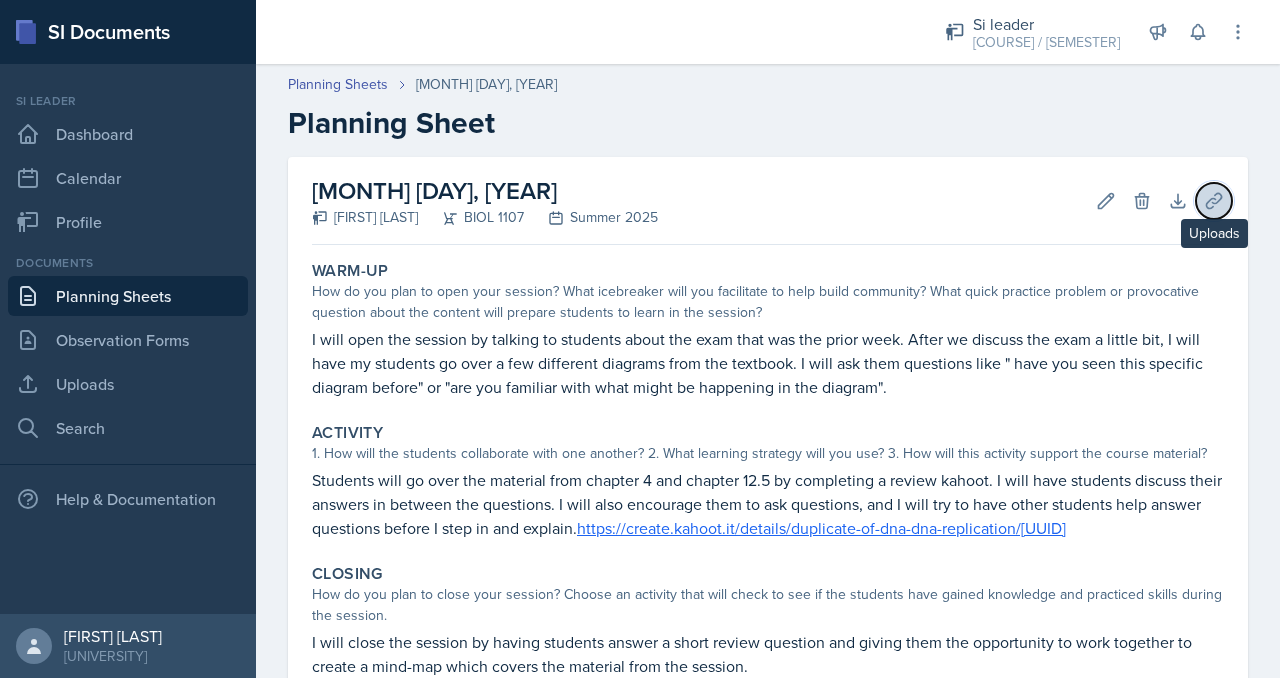 click on "Uploads" at bounding box center [1142, 201] 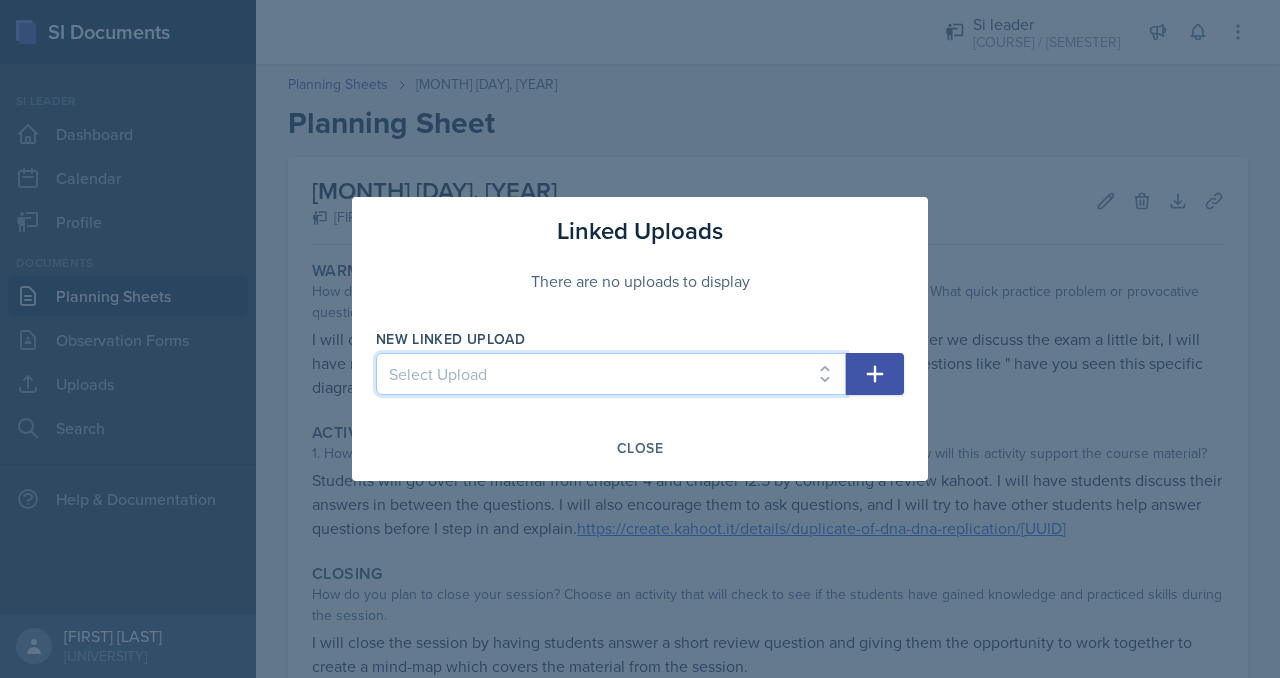 click on "Select Upload   6/10 6/11 6/24 6/17 6/18 6/25 7/1" at bounding box center (611, 374) 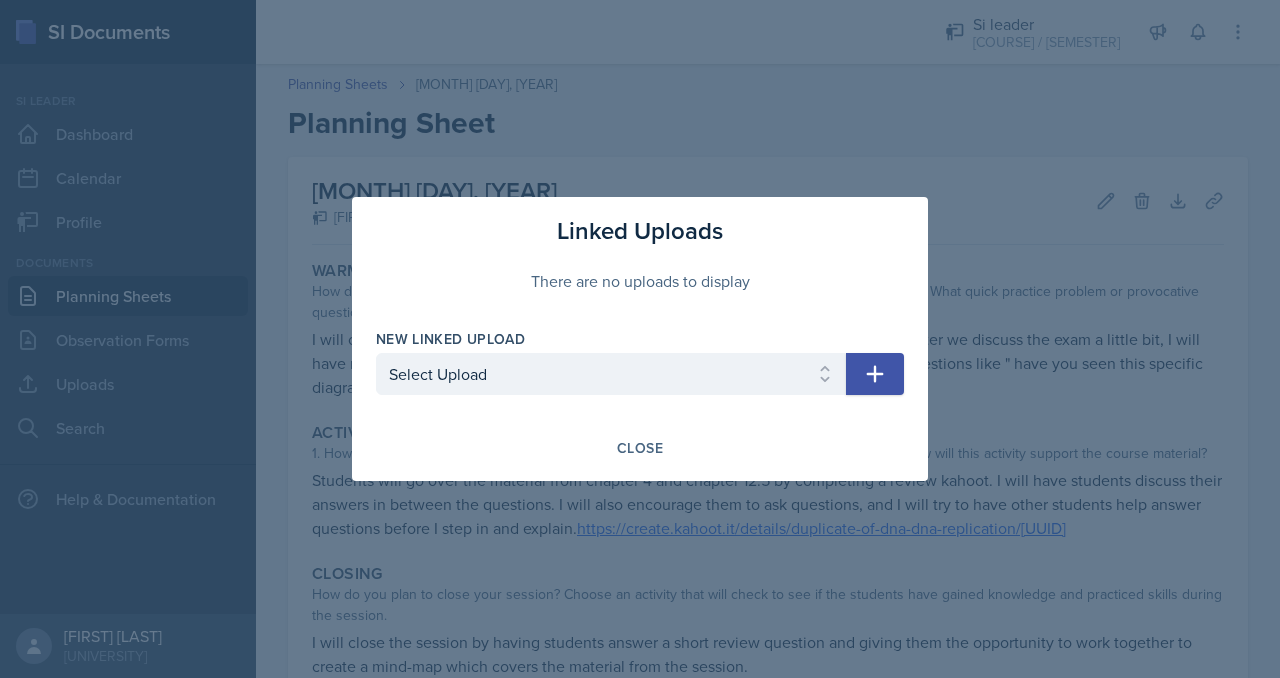 click at bounding box center (875, 374) 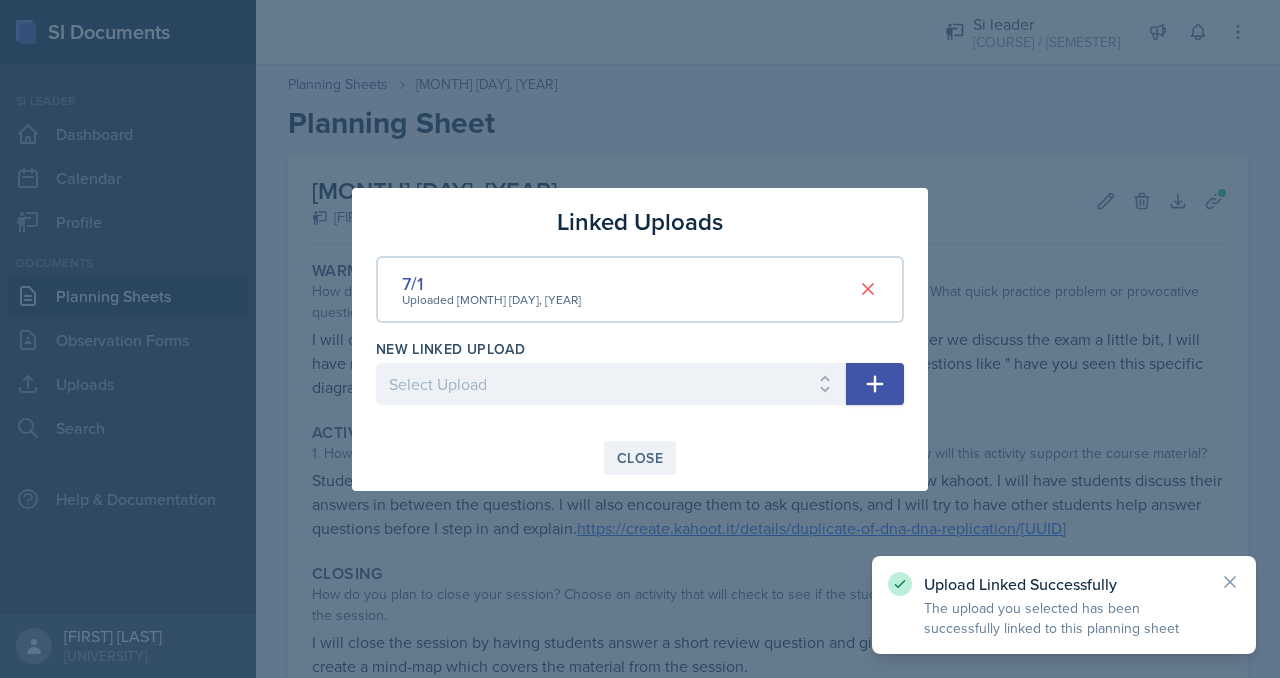 click on "Close" at bounding box center (640, 458) 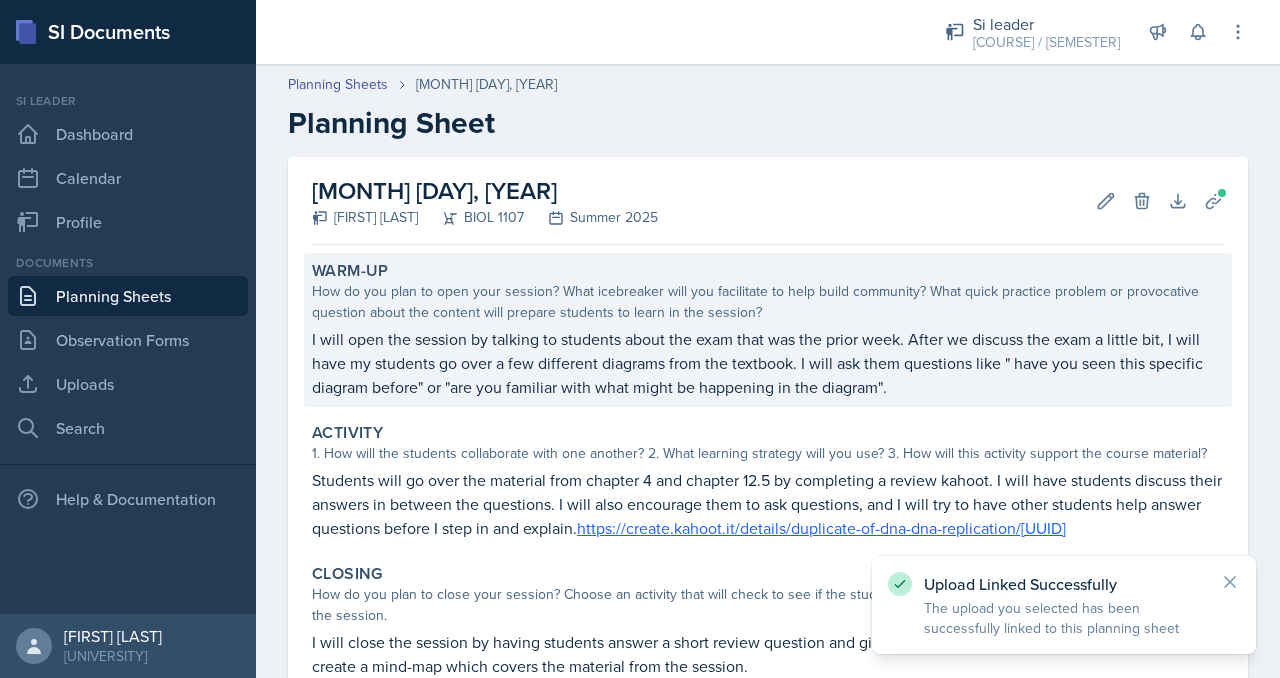 scroll, scrollTop: 161, scrollLeft: 0, axis: vertical 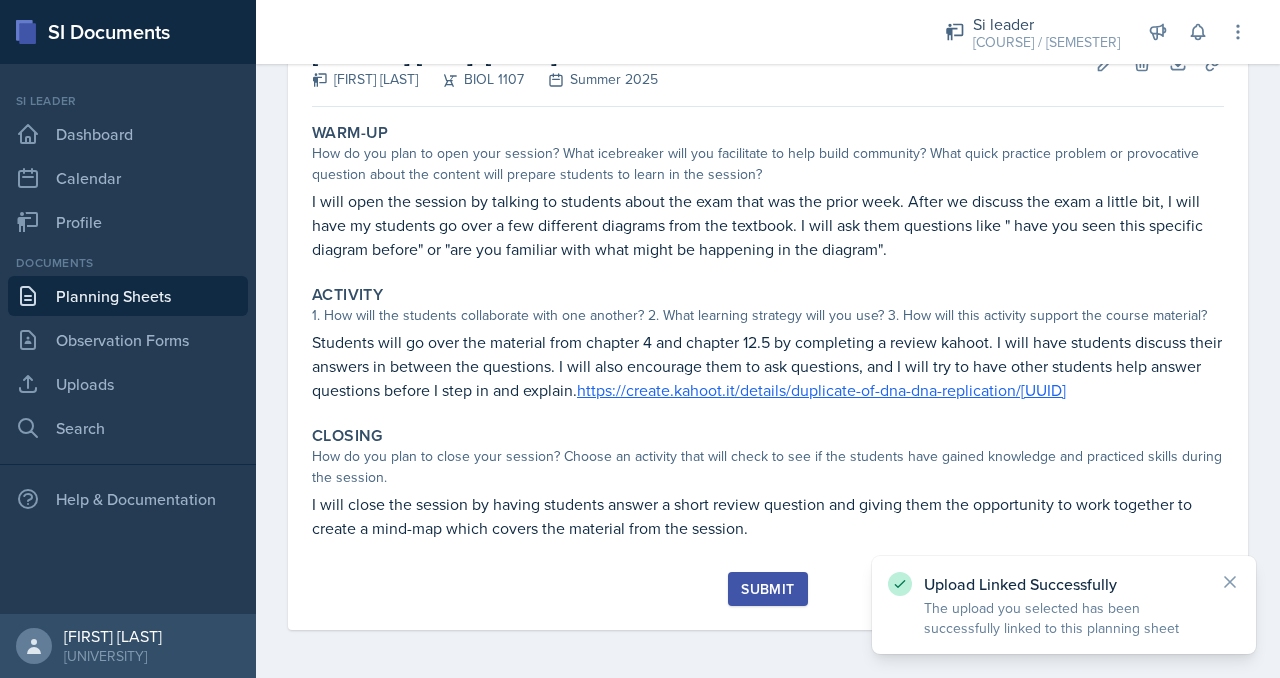 click on "Submit" at bounding box center (767, 589) 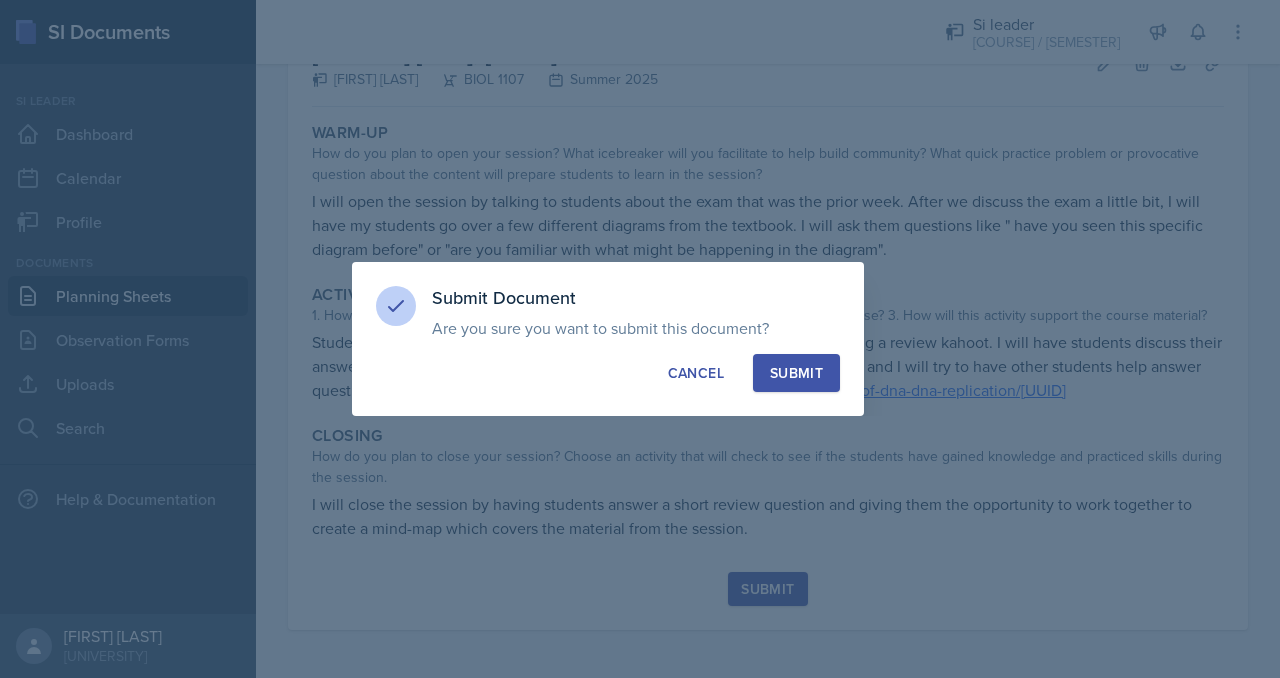 click on "Submit" at bounding box center (796, 373) 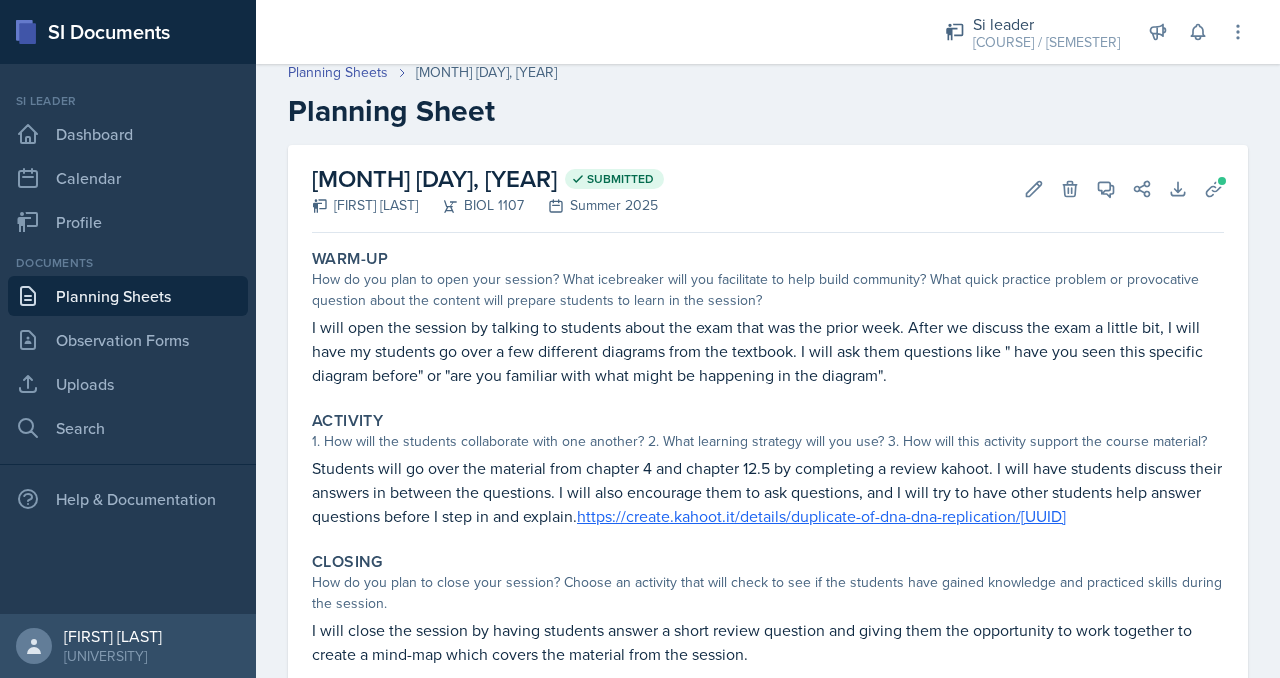 scroll, scrollTop: 14, scrollLeft: 0, axis: vertical 